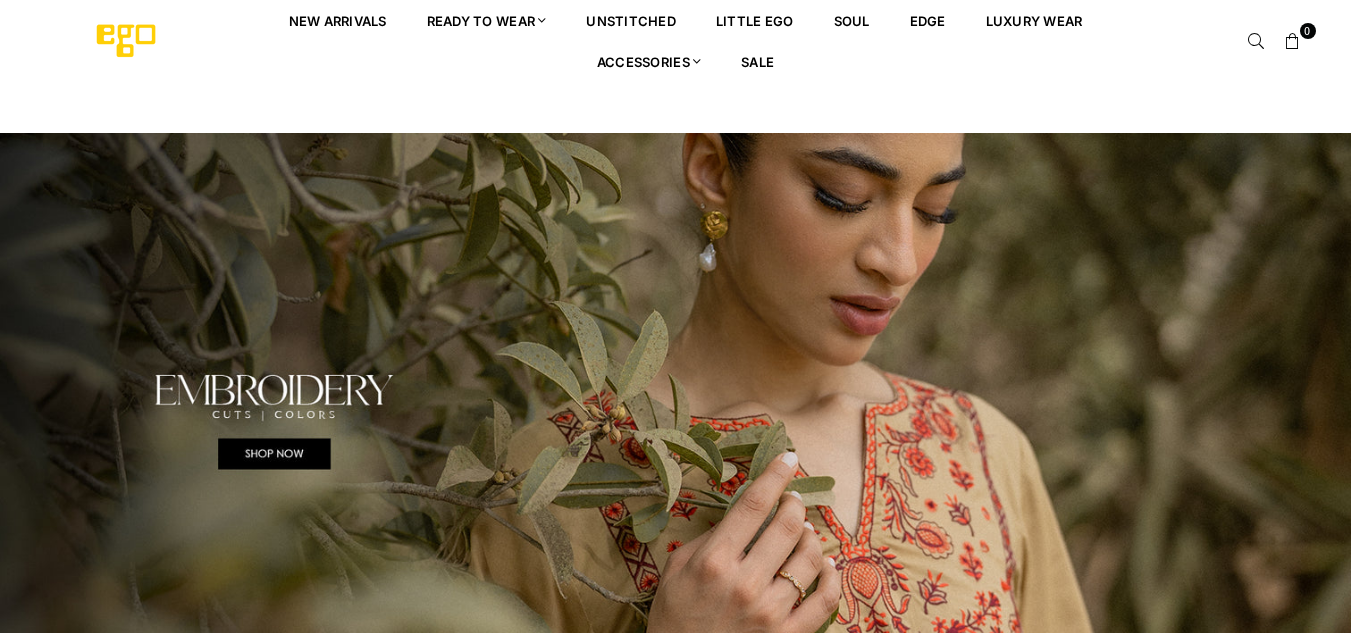 scroll, scrollTop: 0, scrollLeft: 0, axis: both 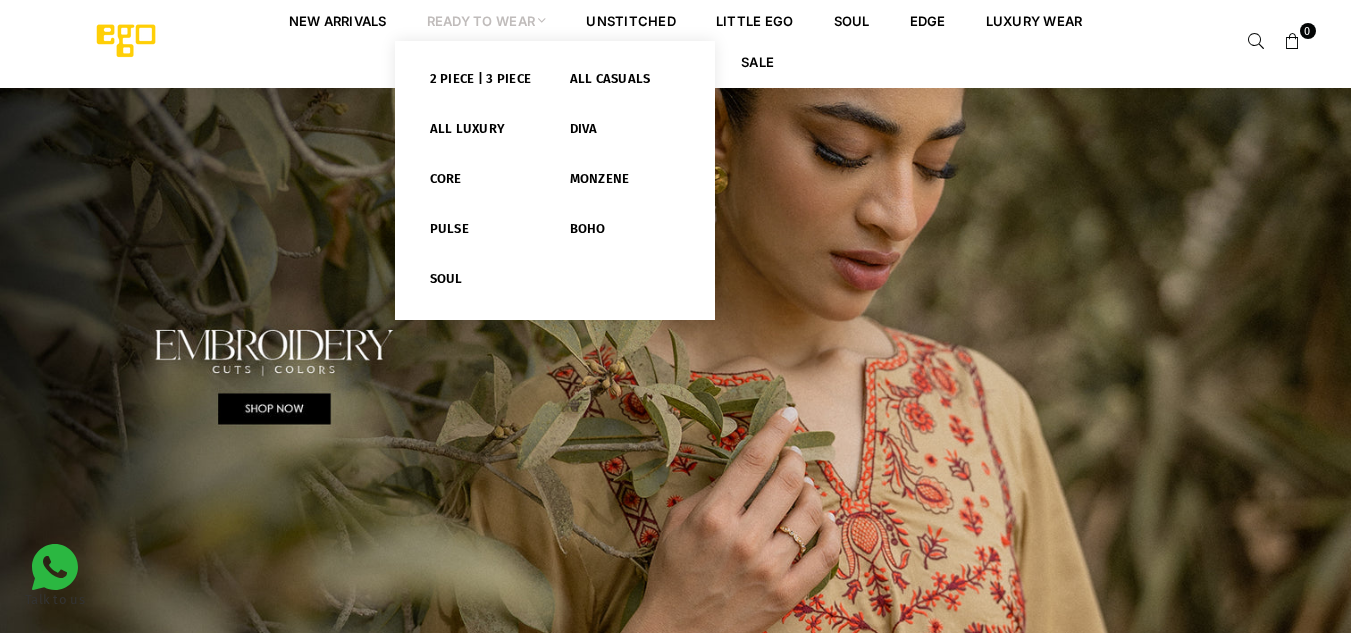 click at bounding box center [542, 20] 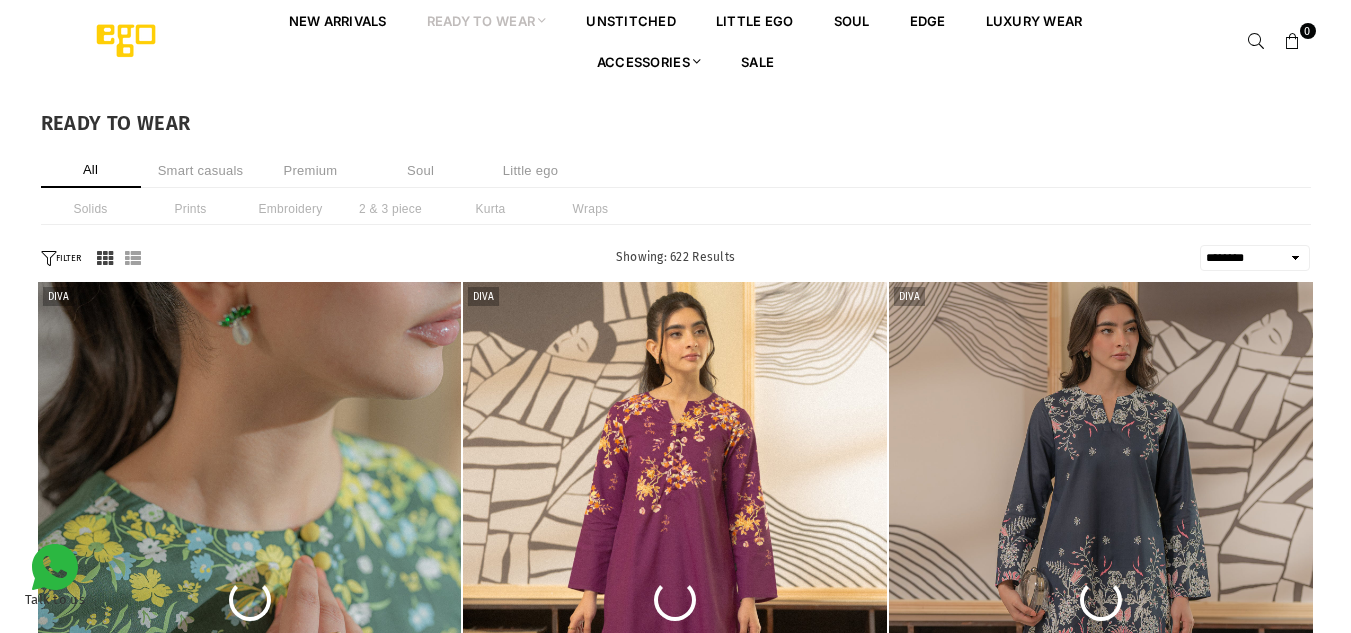 select on "******" 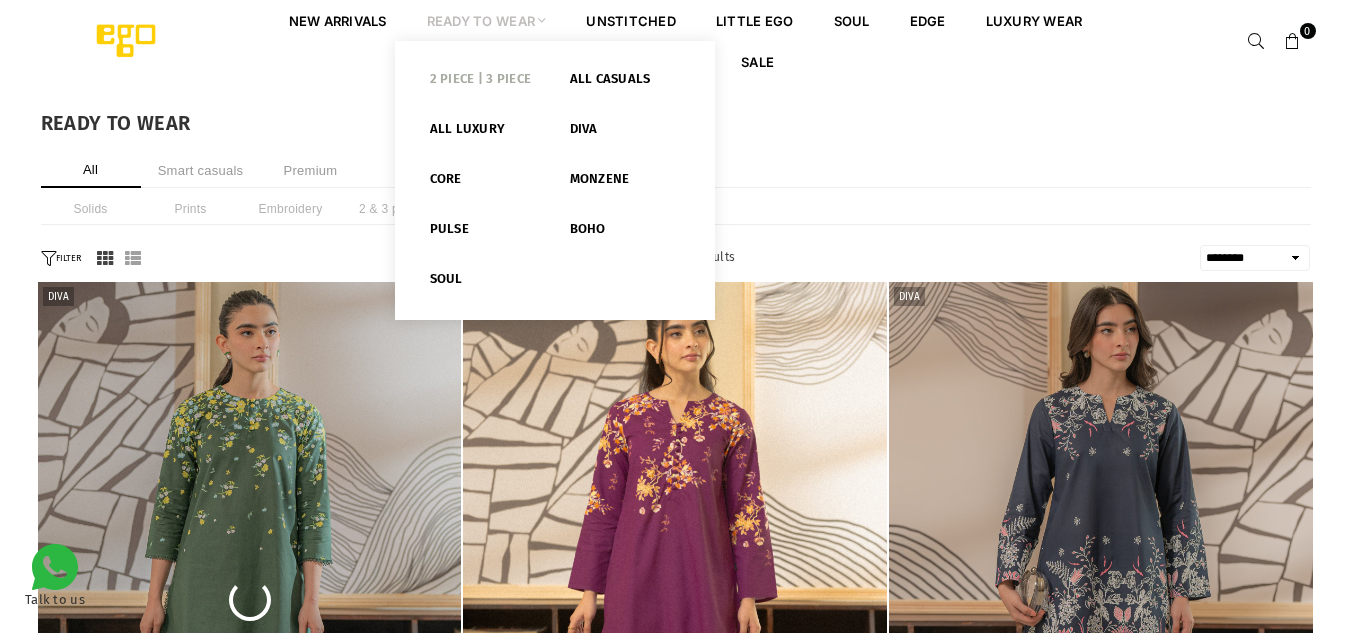 click on "2 PIECE | 3 PIECE" at bounding box center [485, 83] 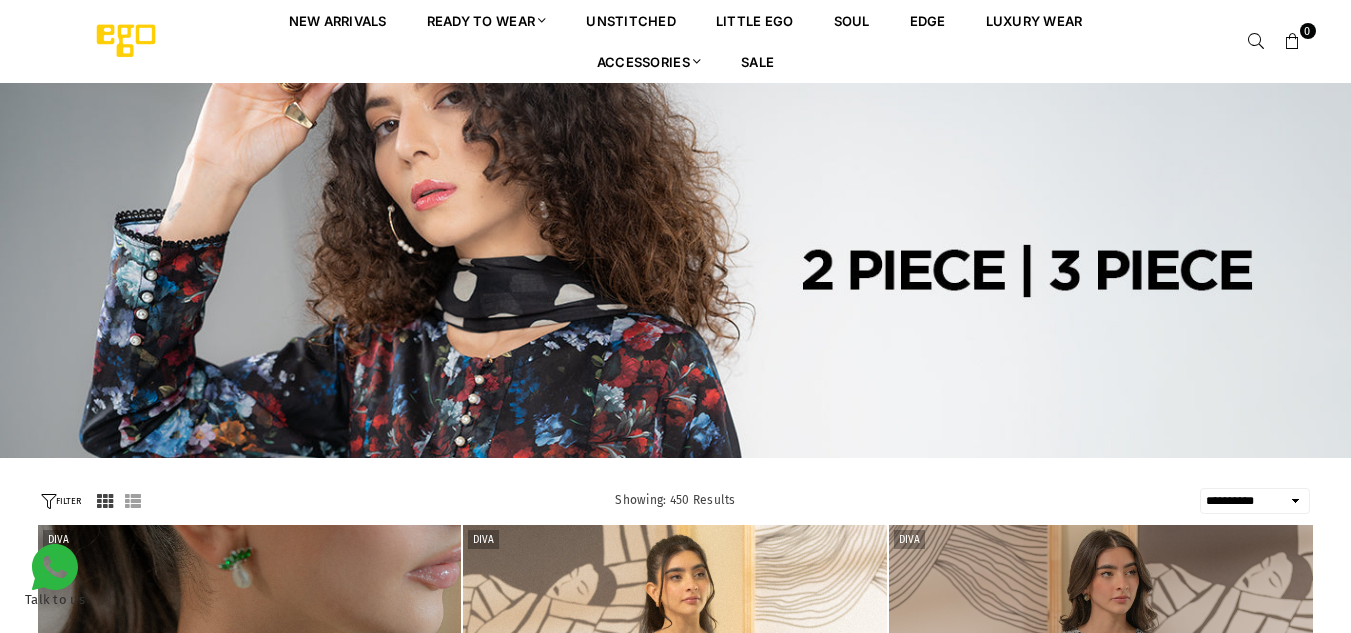 select on "**********" 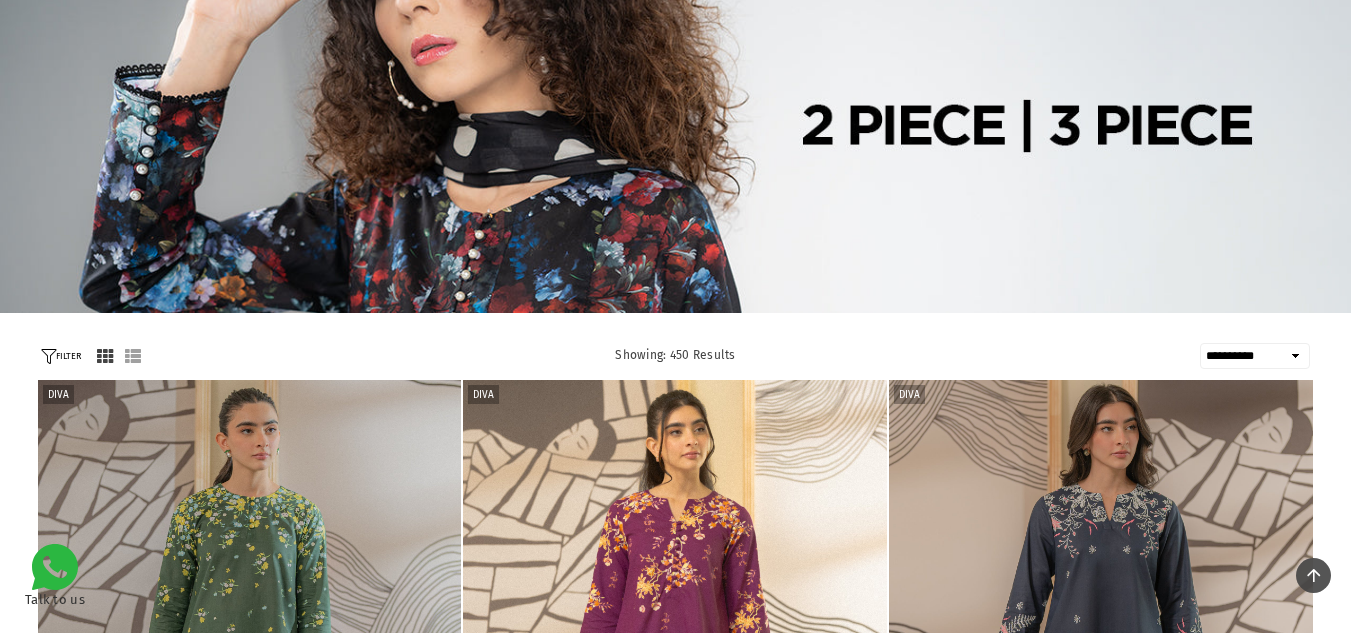 scroll, scrollTop: 0, scrollLeft: 0, axis: both 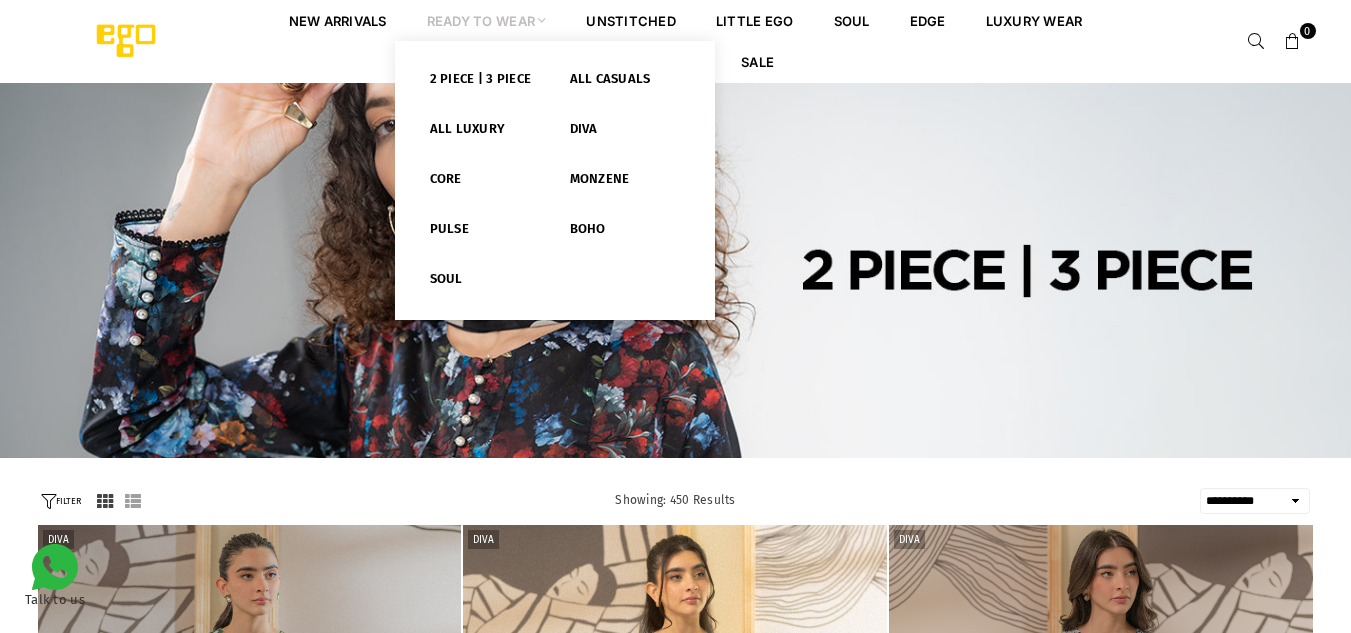 click on "Ready to Wear" at bounding box center (487, 20) 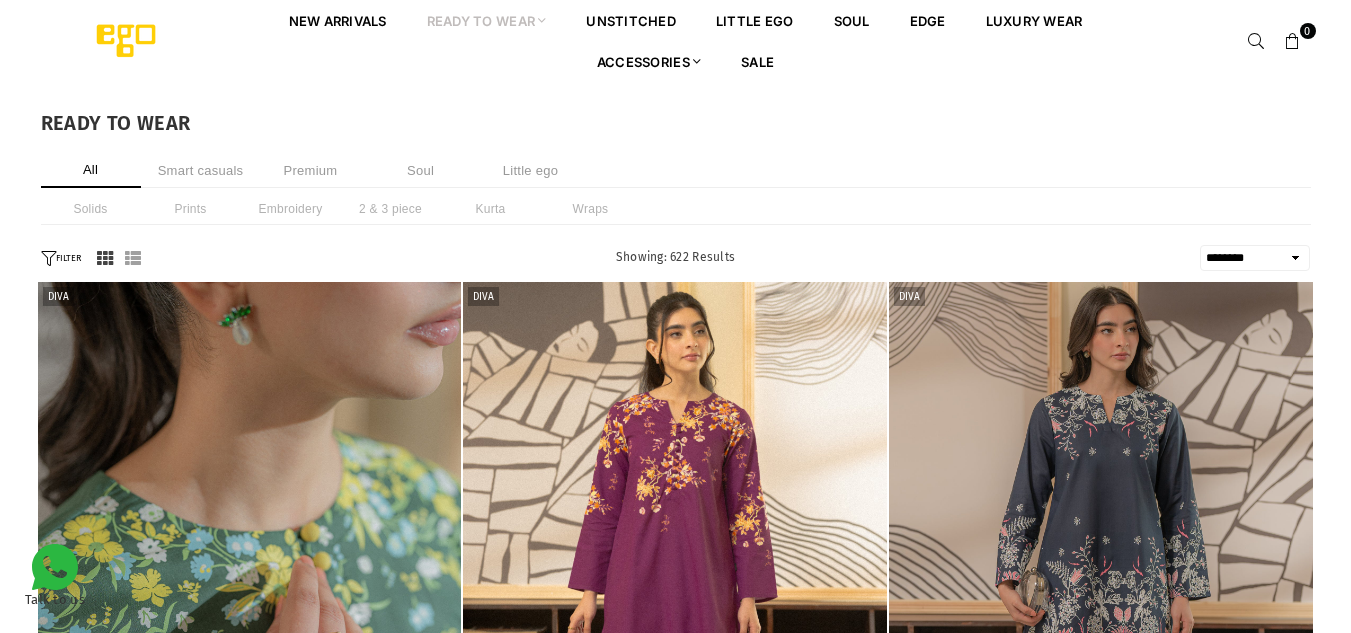 select on "******" 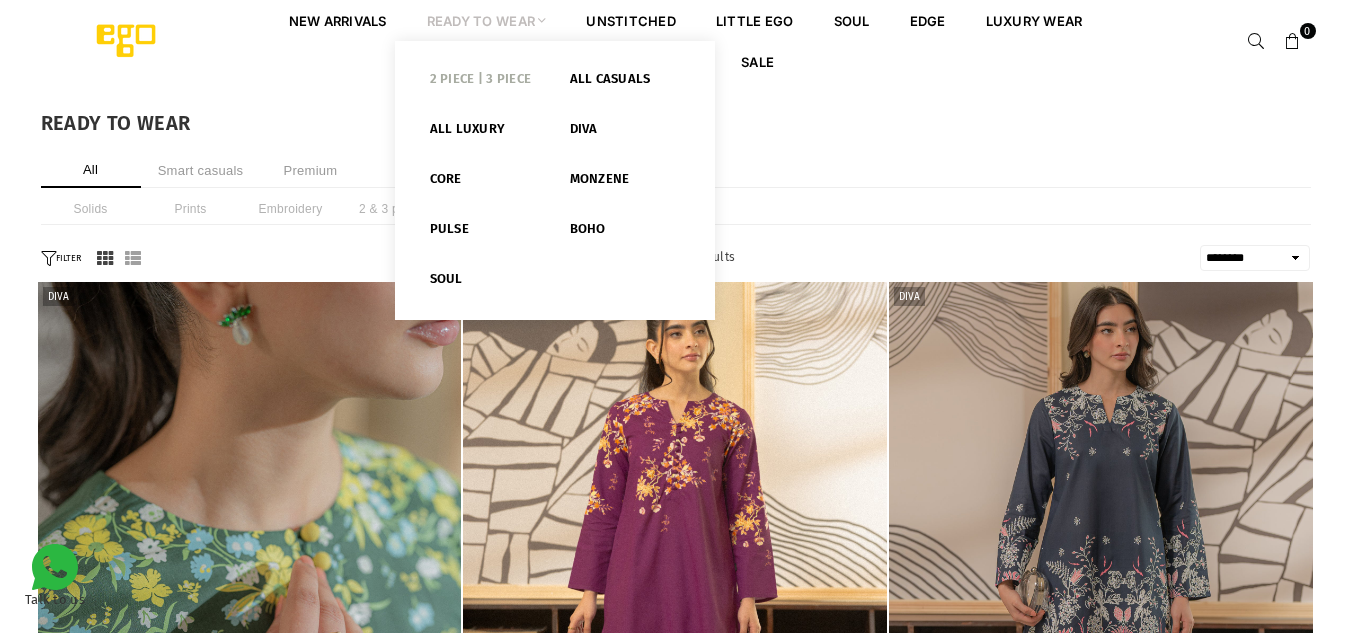 scroll, scrollTop: 0, scrollLeft: 0, axis: both 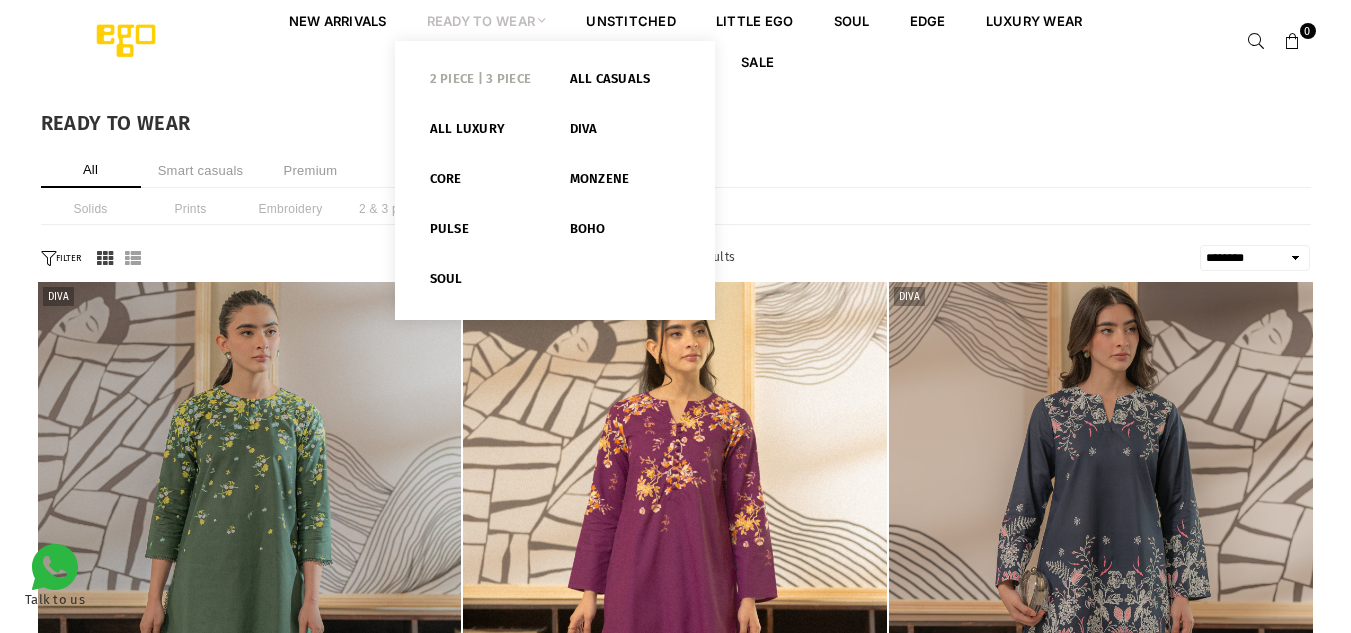 click on "2 PIECE | 3 PIECE" at bounding box center (485, 83) 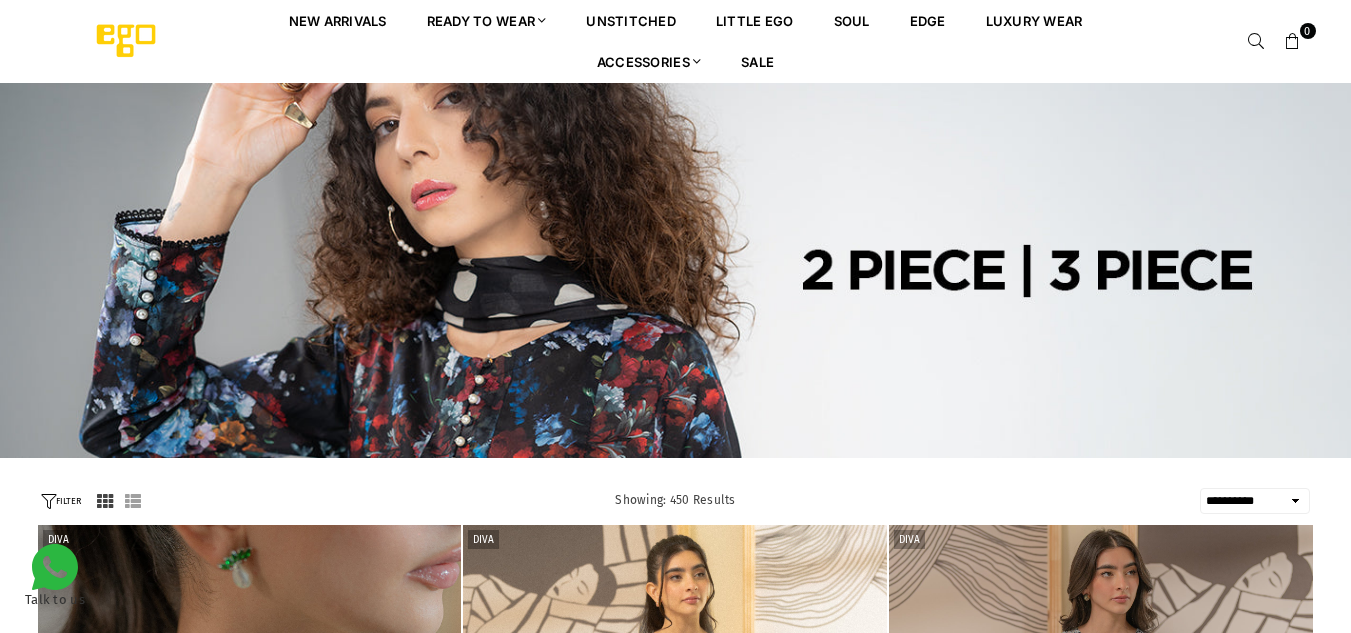 select on "**********" 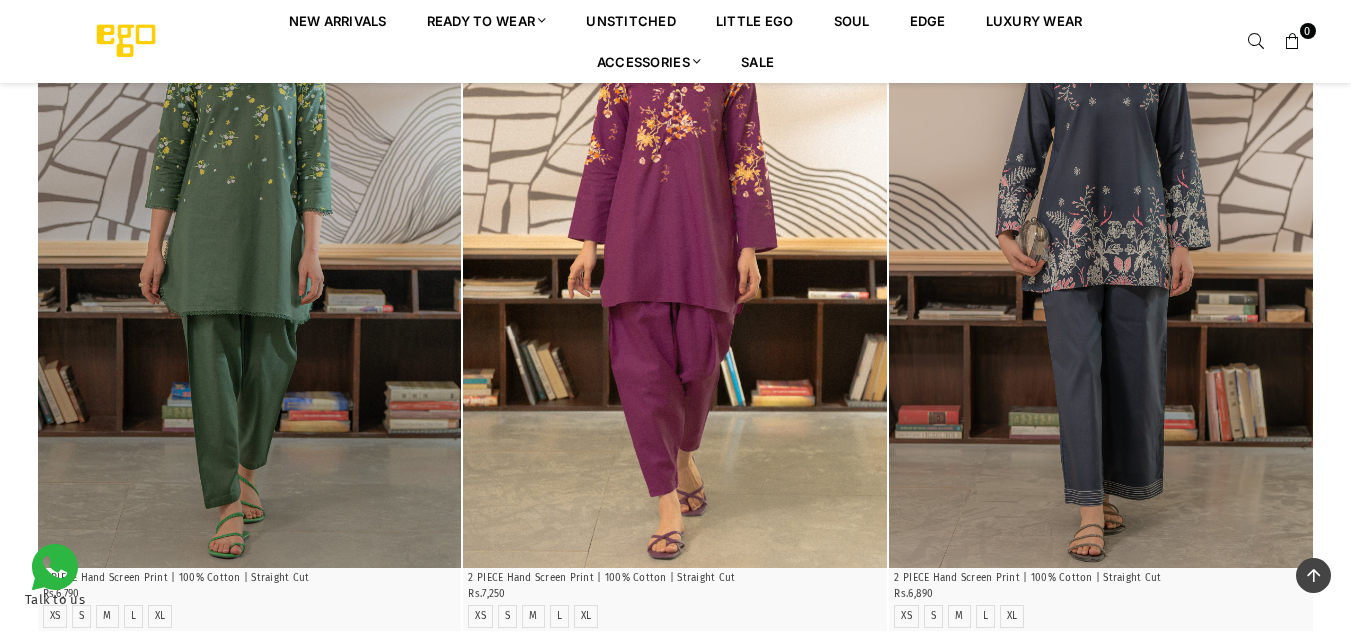 scroll, scrollTop: 682, scrollLeft: 0, axis: vertical 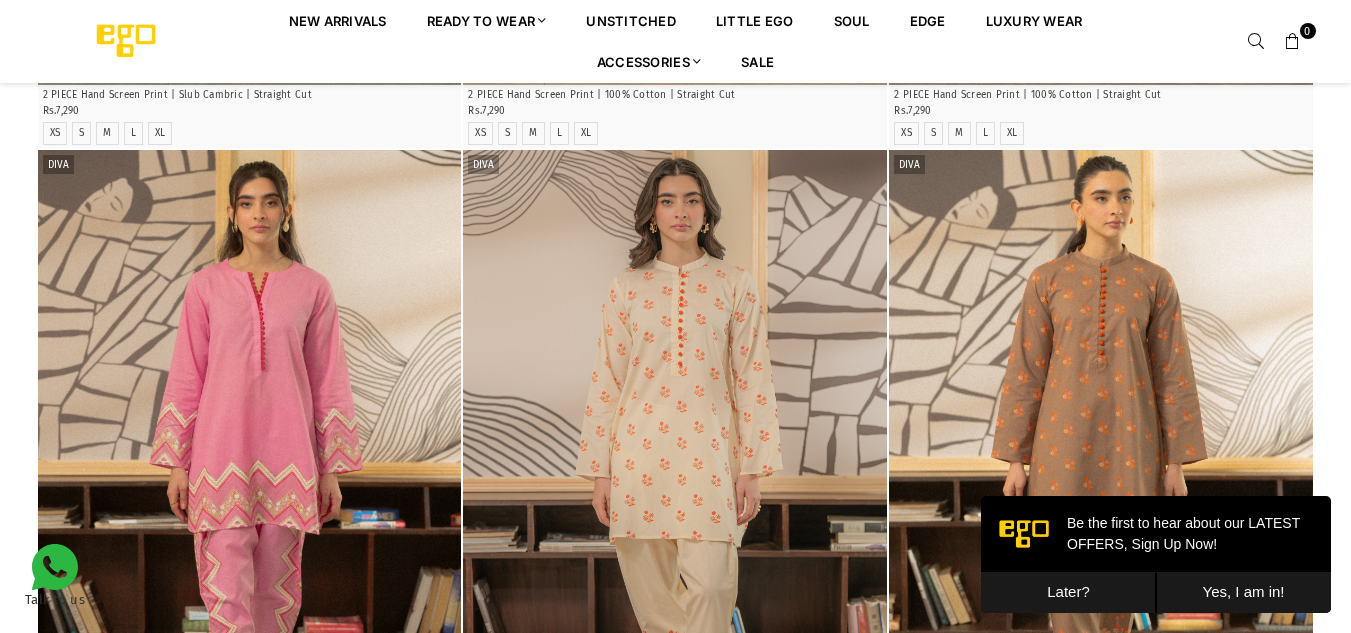 click on "Later?" at bounding box center [1068, 592] 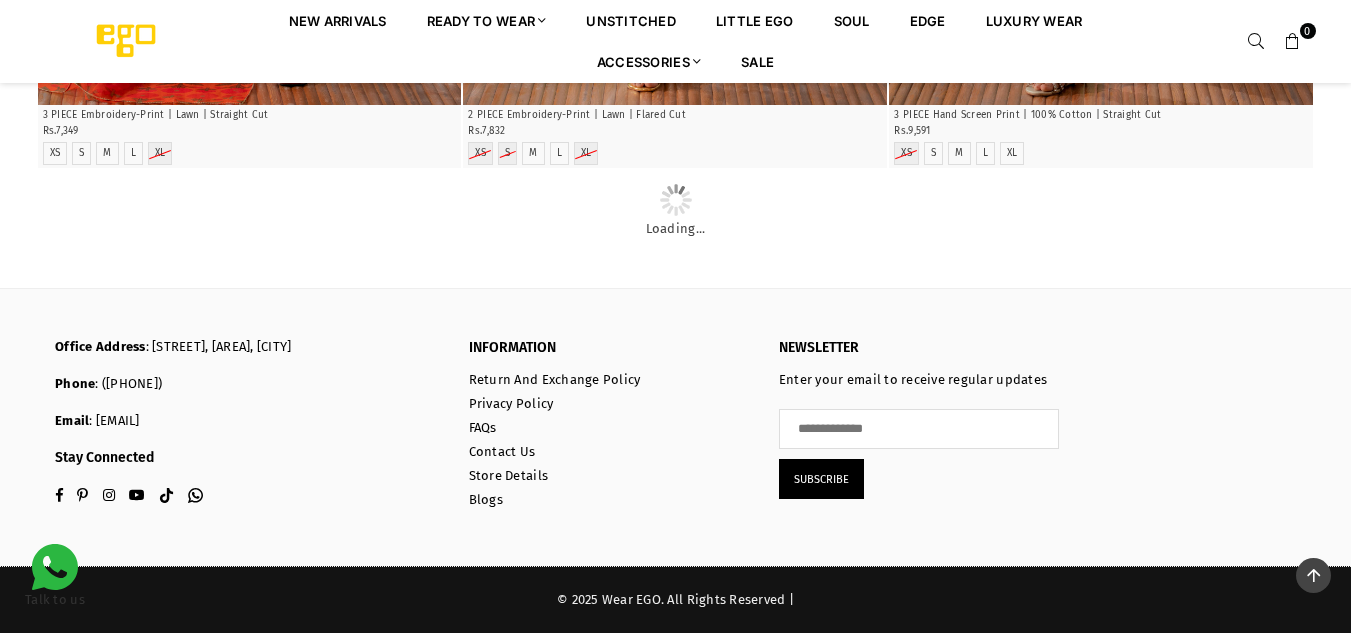 scroll, scrollTop: 32278, scrollLeft: 0, axis: vertical 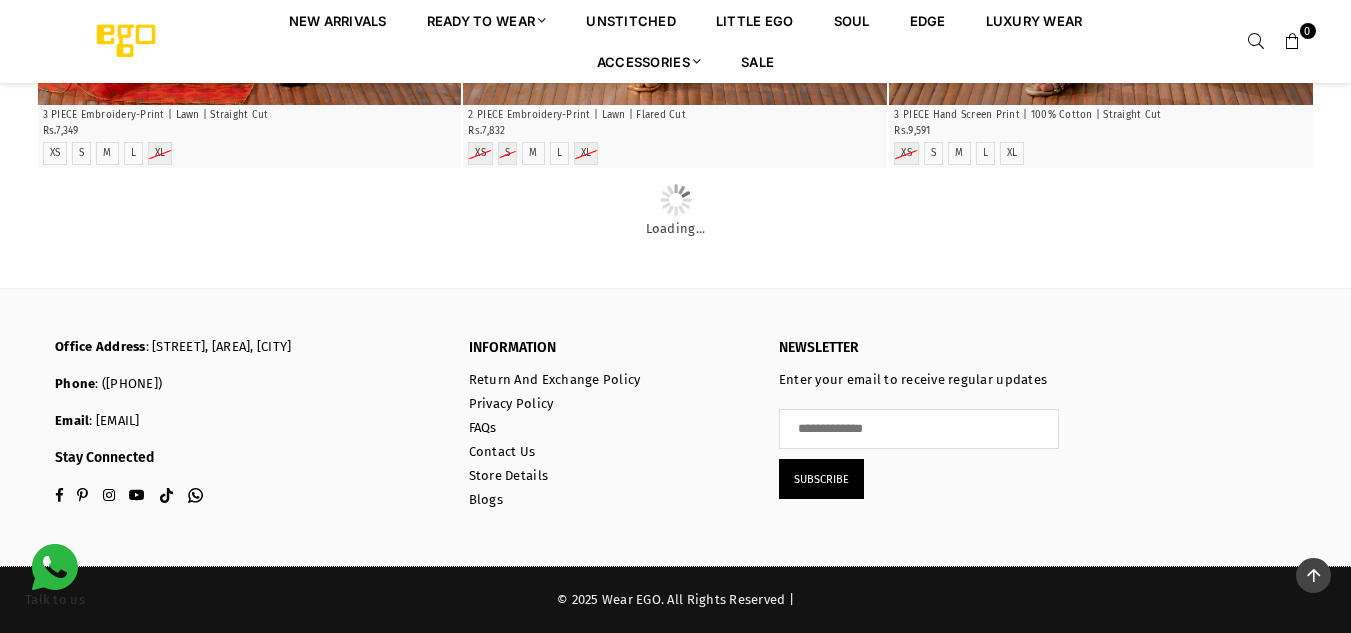 click at bounding box center [249, -1586] 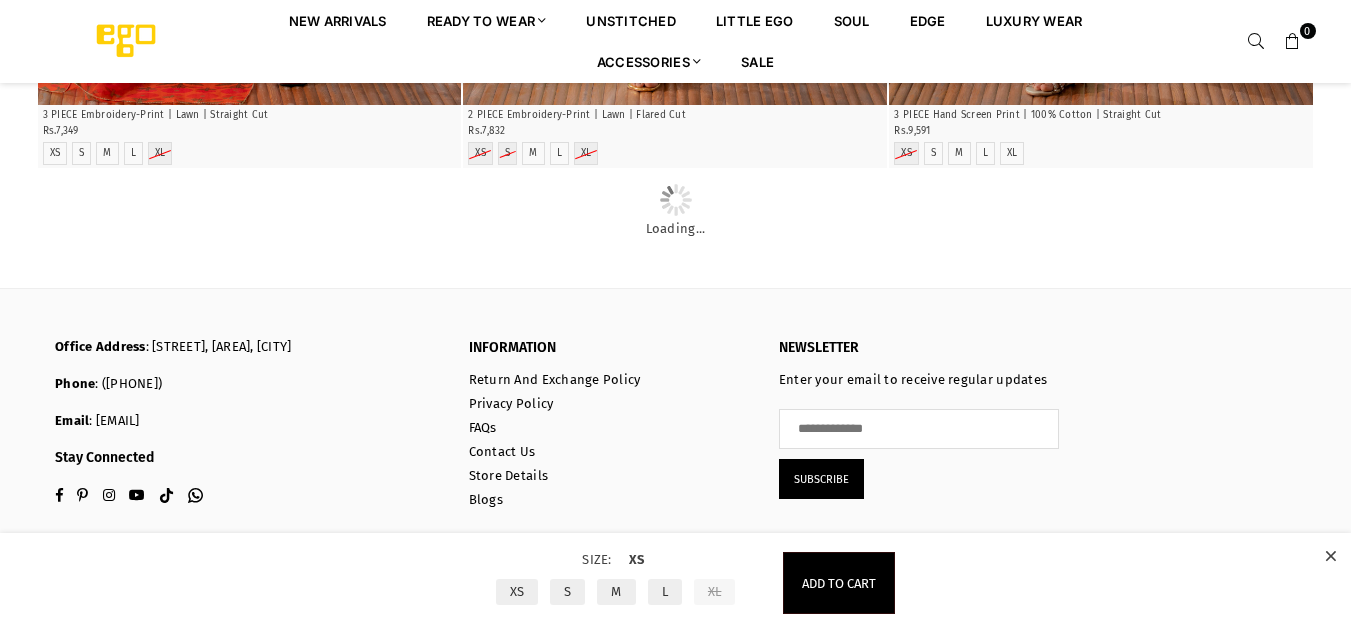click on "L" at bounding box center (665, 592) 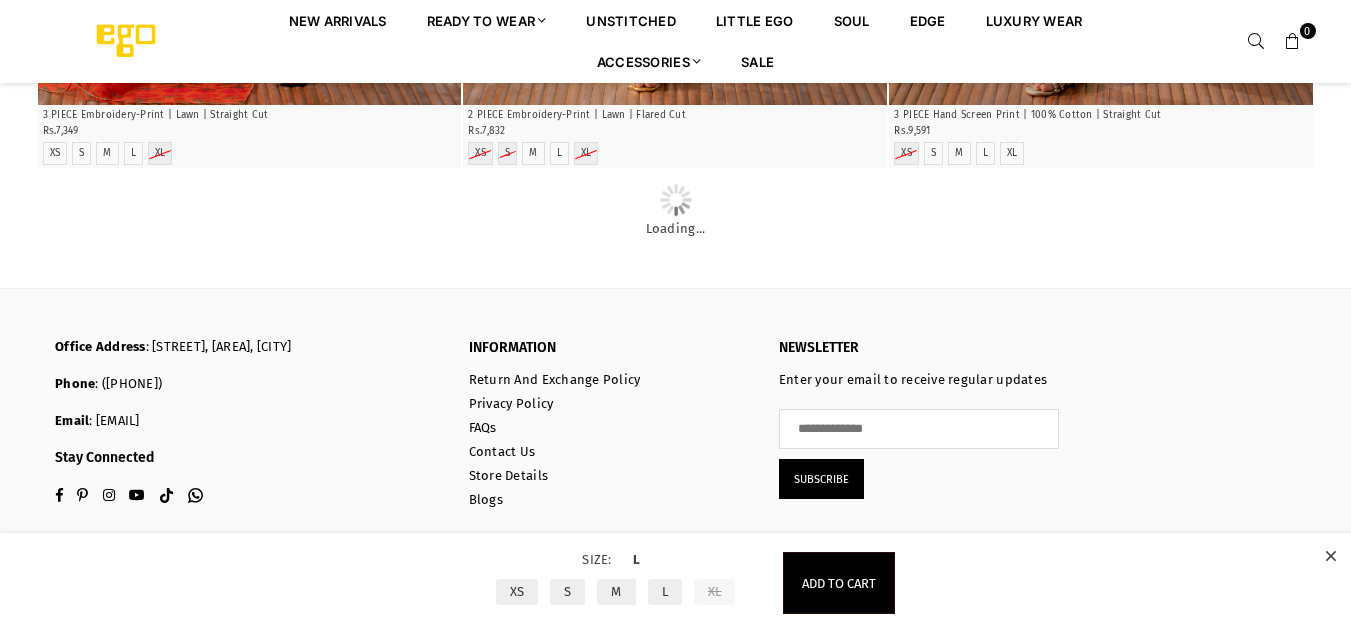 click on "M" at bounding box center [616, 592] 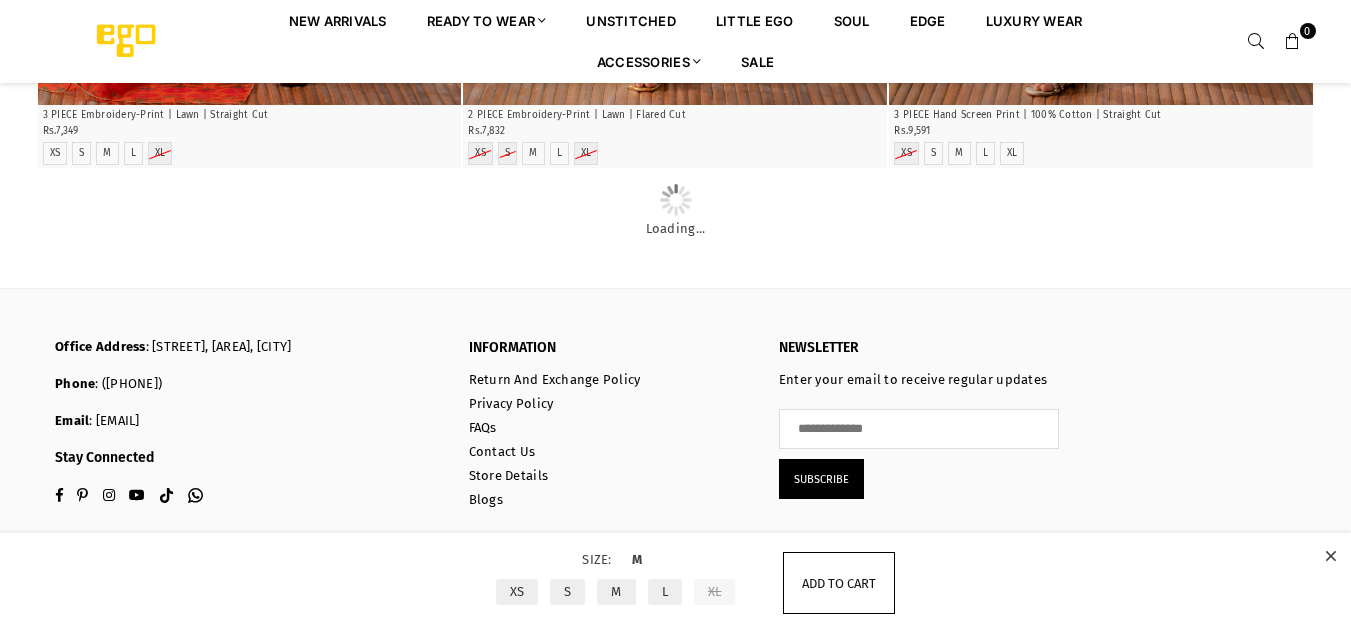 click on "Add to cart" at bounding box center [839, 583] 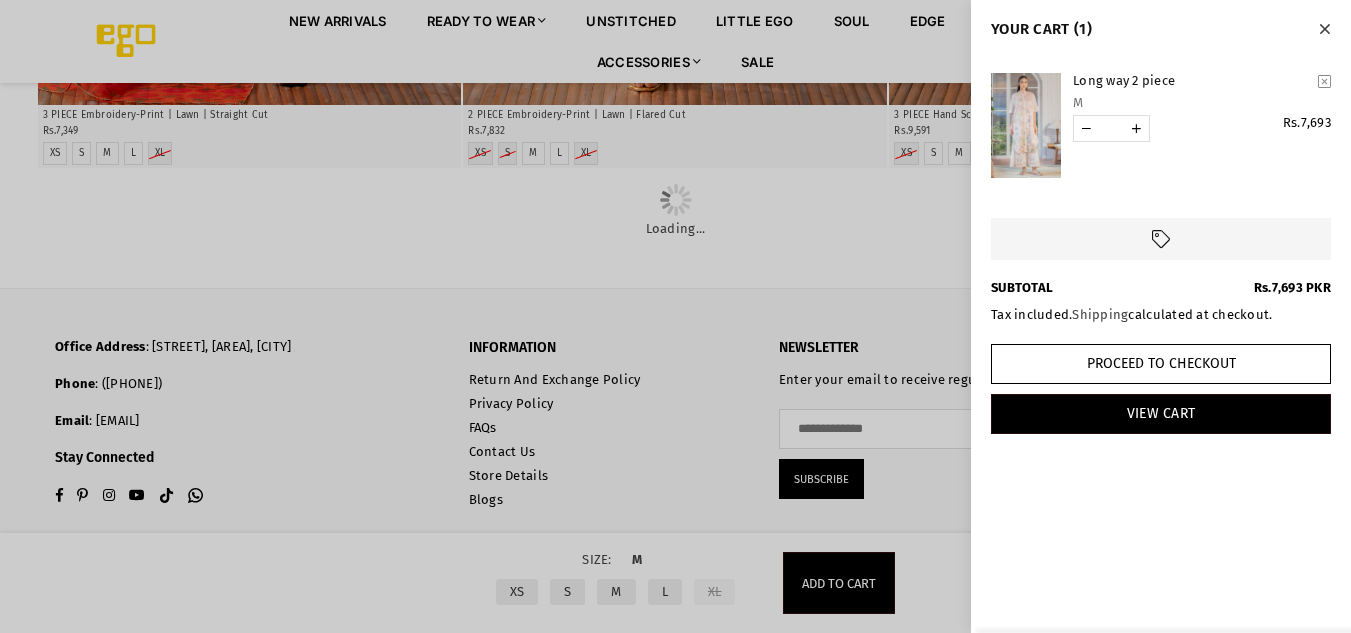 click at bounding box center (675, 316) 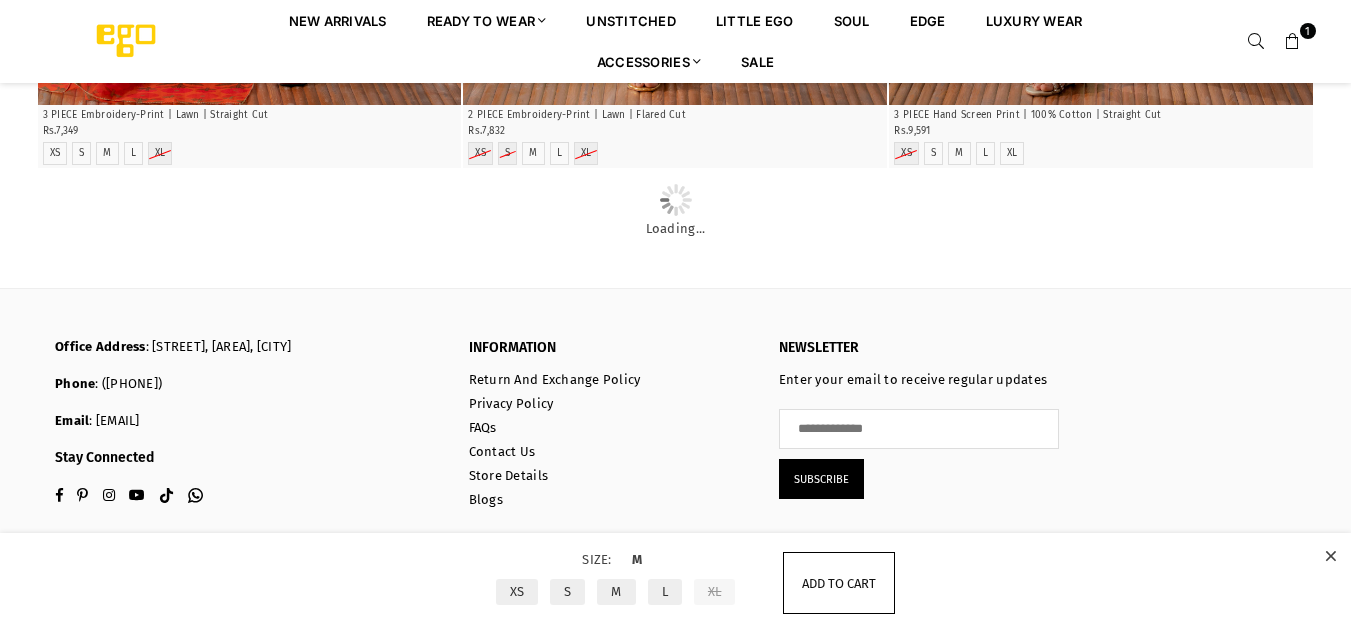scroll, scrollTop: 32978, scrollLeft: 0, axis: vertical 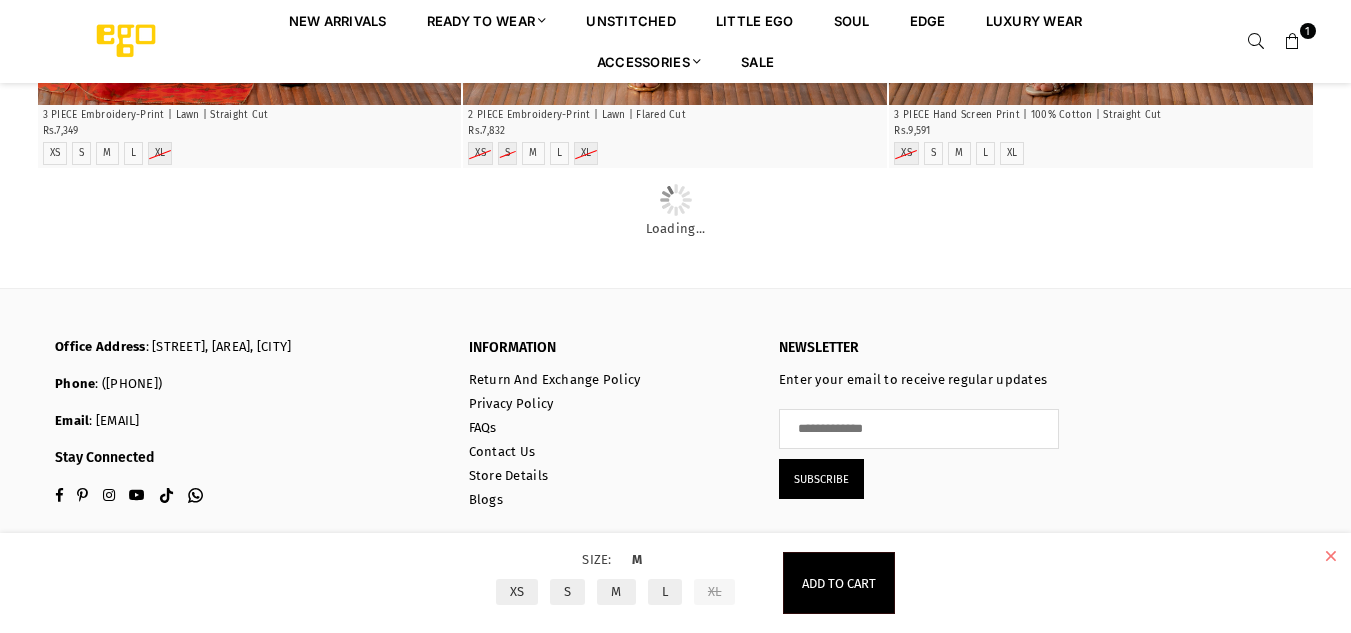 click at bounding box center [1330, 556] 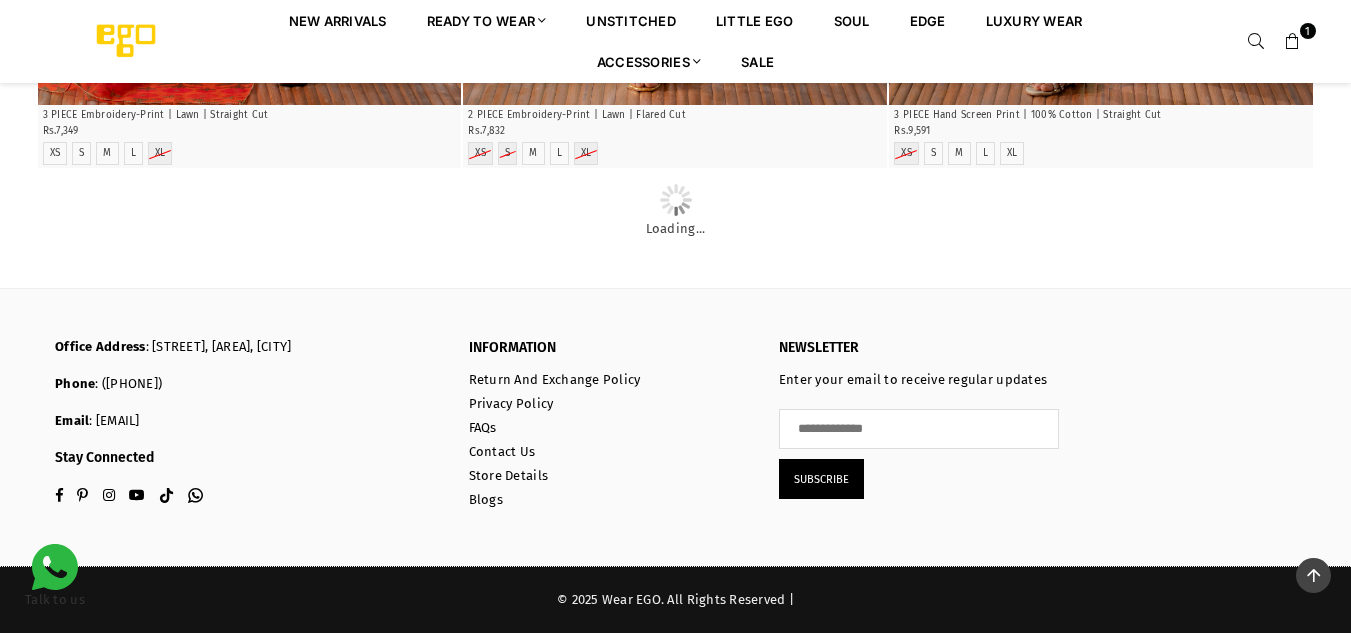 scroll, scrollTop: 32978, scrollLeft: 0, axis: vertical 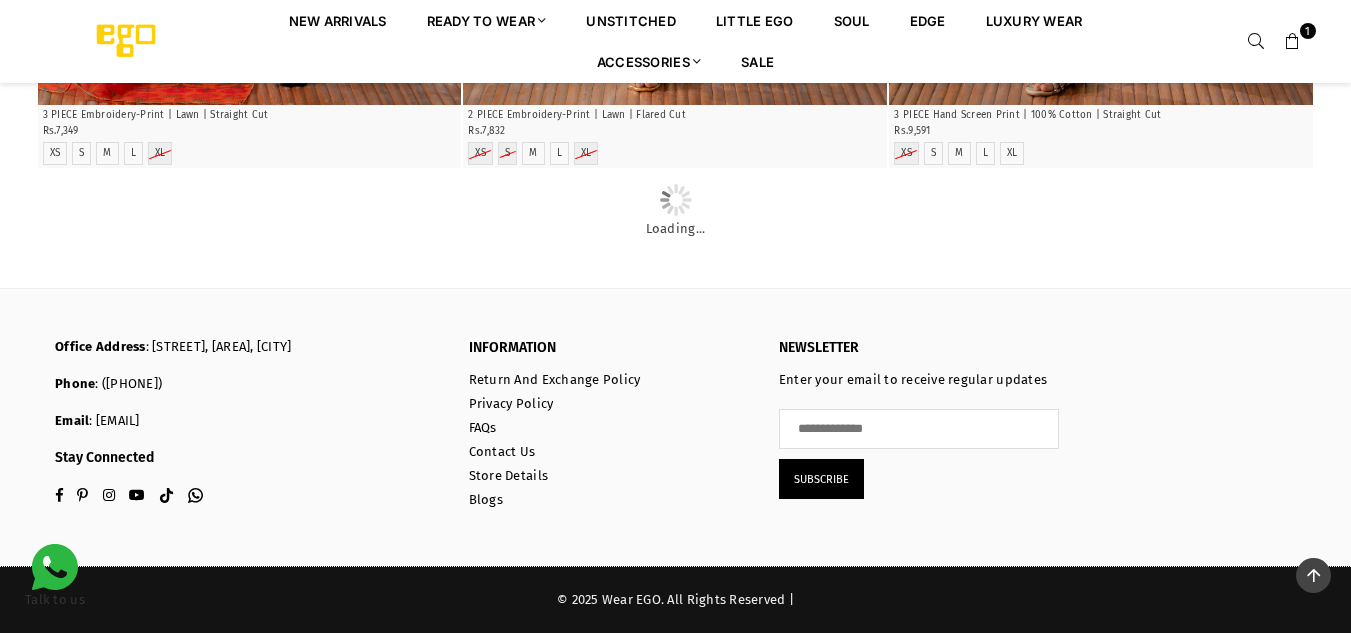 click on "L" at bounding box center [985, -1444] 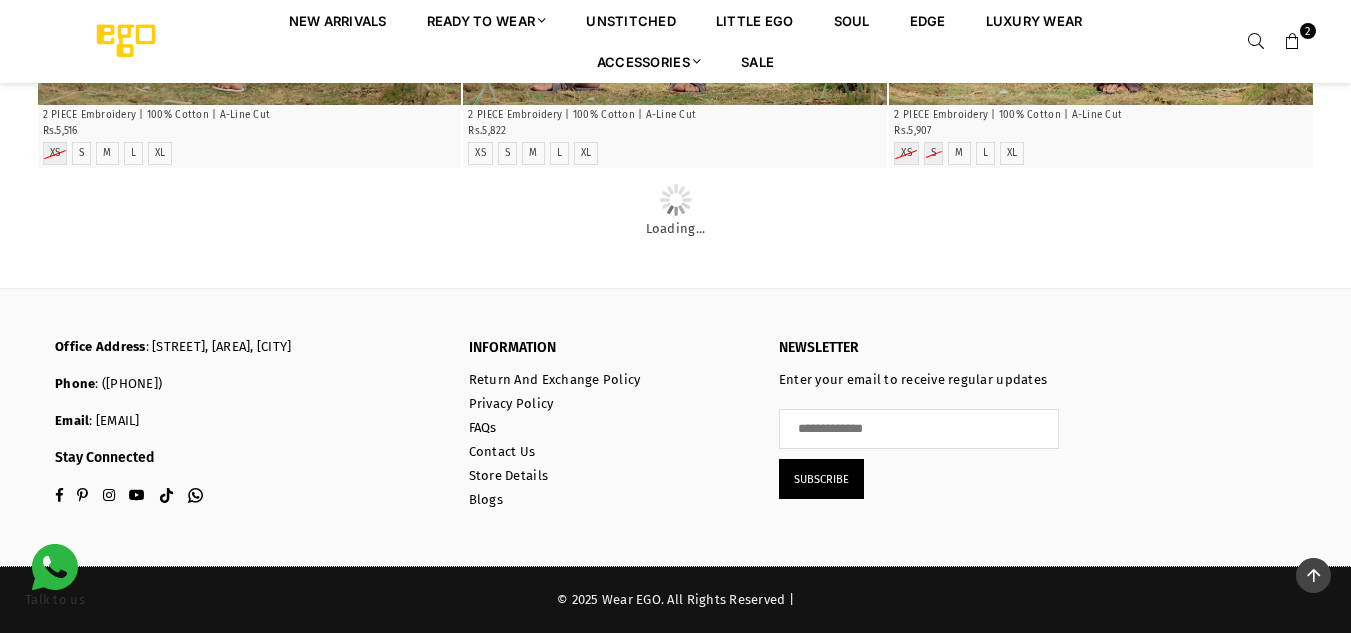 scroll, scrollTop: 44314, scrollLeft: 0, axis: vertical 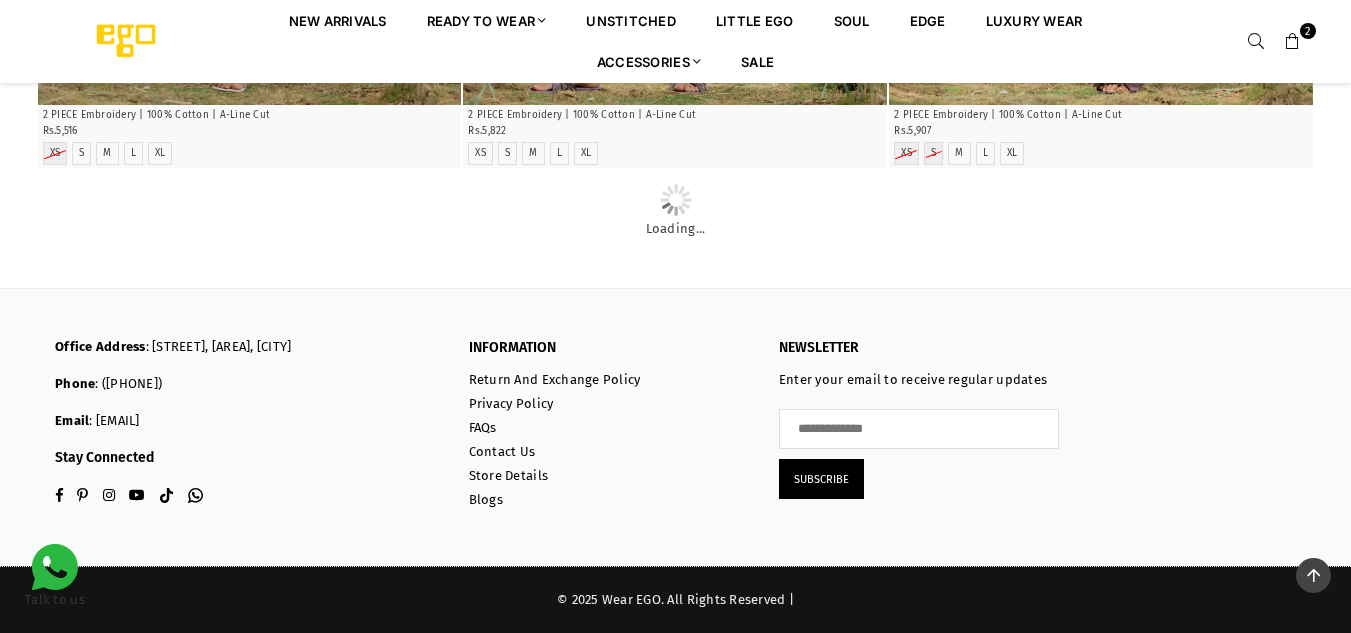click on "L" at bounding box center (559, -548) 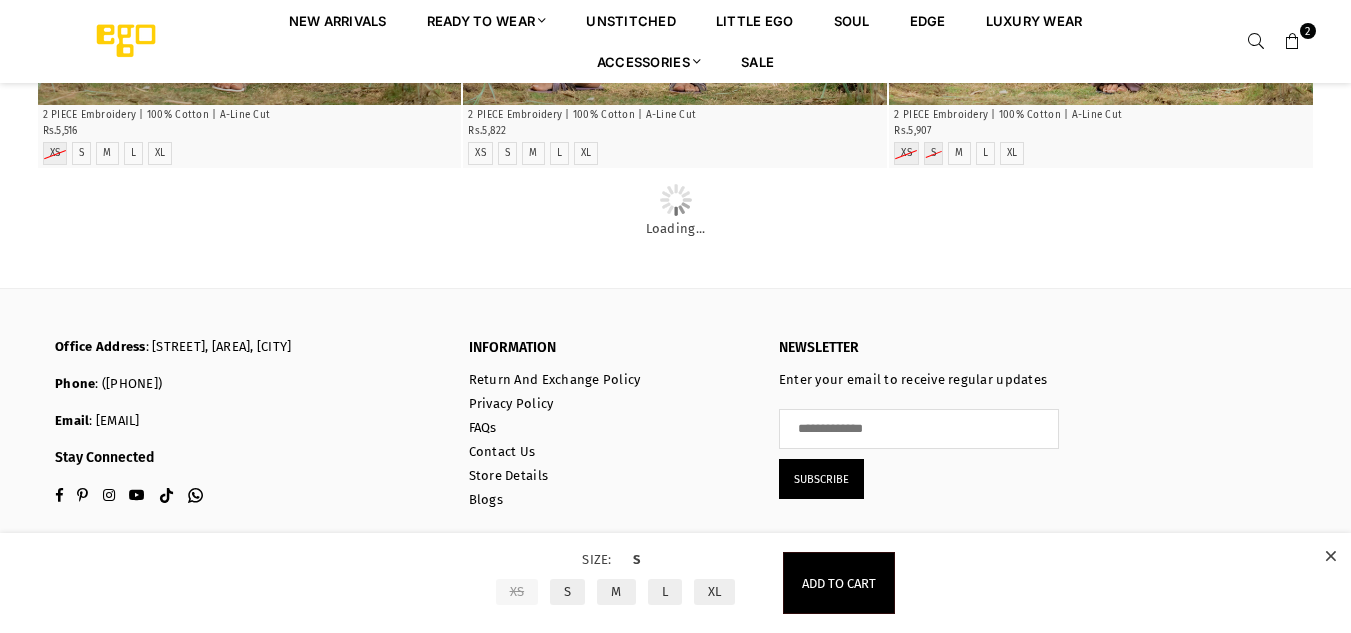 click on "L" at bounding box center (665, 592) 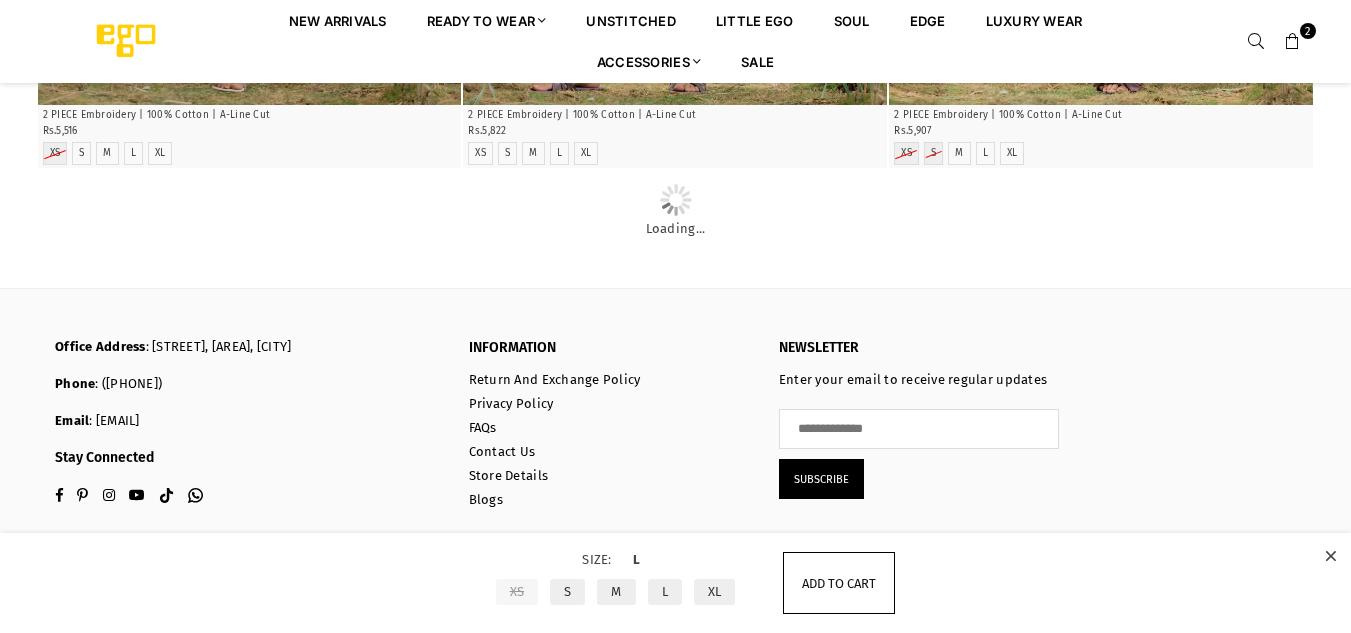 click on "Add to cart" at bounding box center [839, 583] 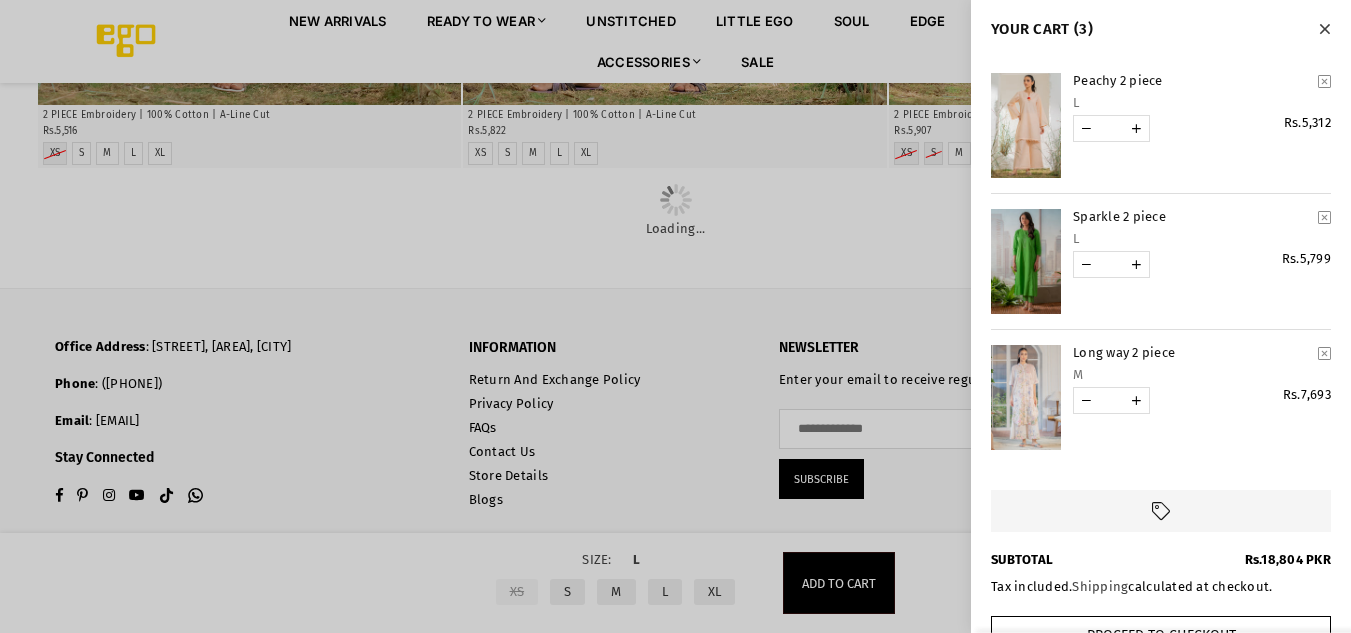 click at bounding box center (675, 316) 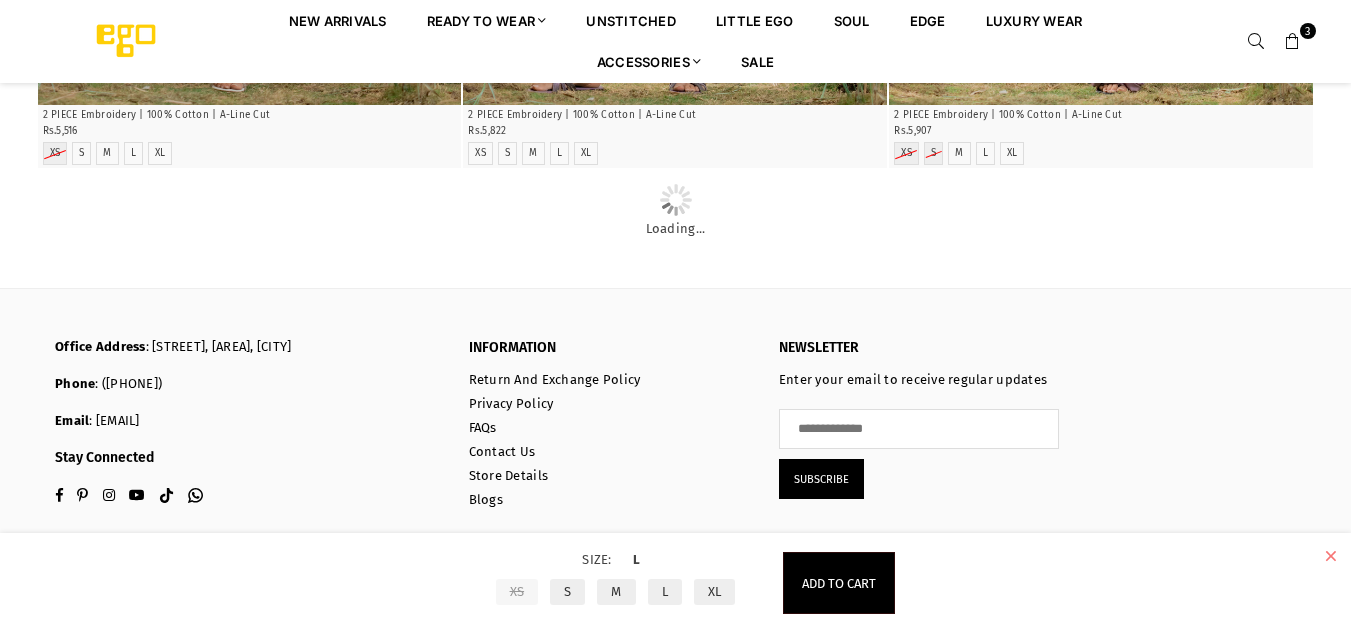 click at bounding box center (1330, 556) 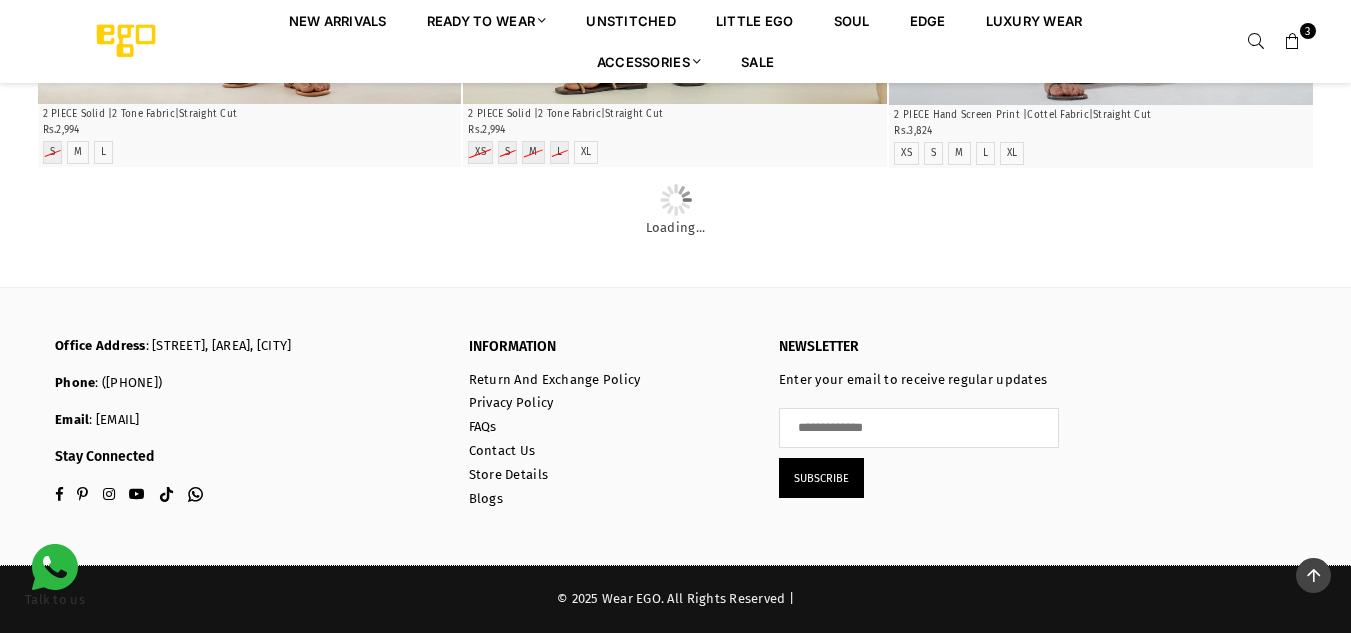 scroll, scrollTop: 56814, scrollLeft: 0, axis: vertical 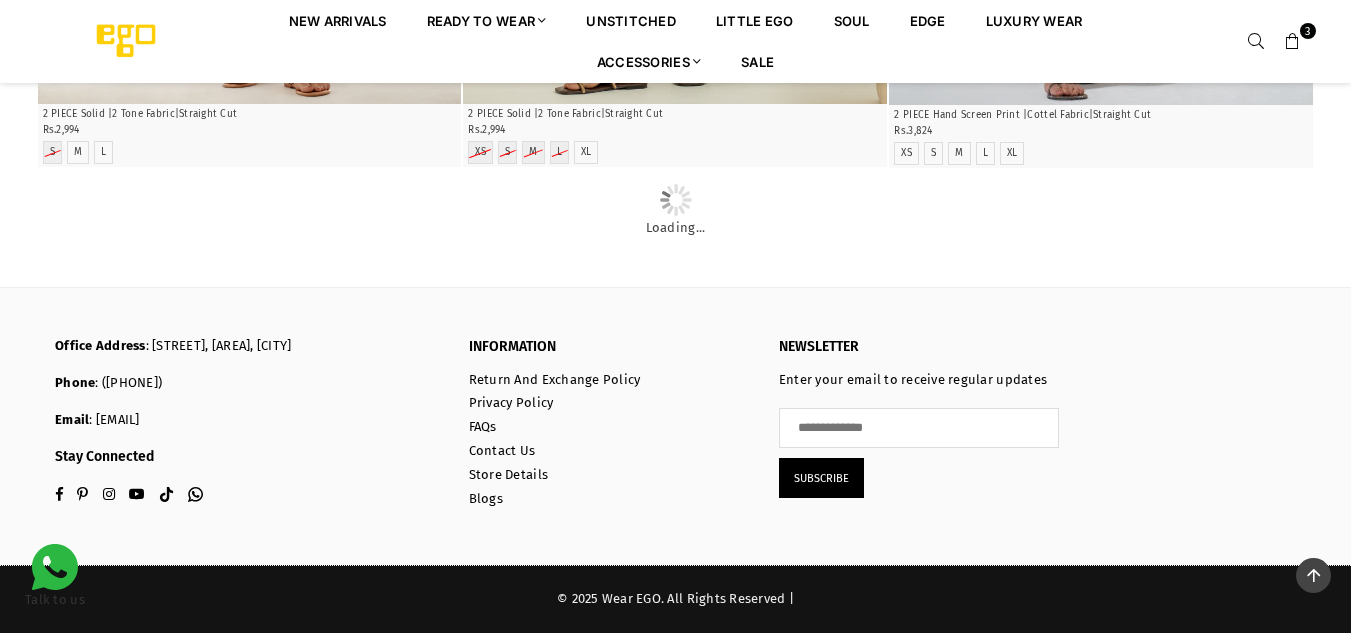 click at bounding box center [675, -1652] 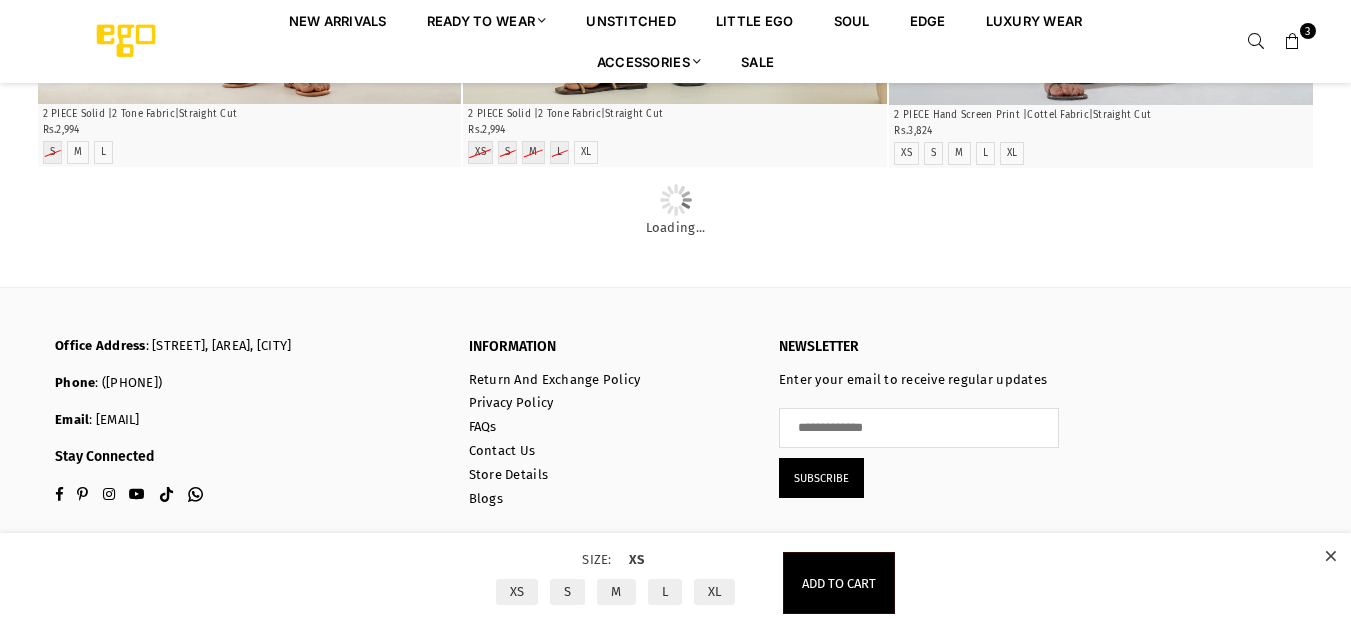 click on "L" at bounding box center [665, 592] 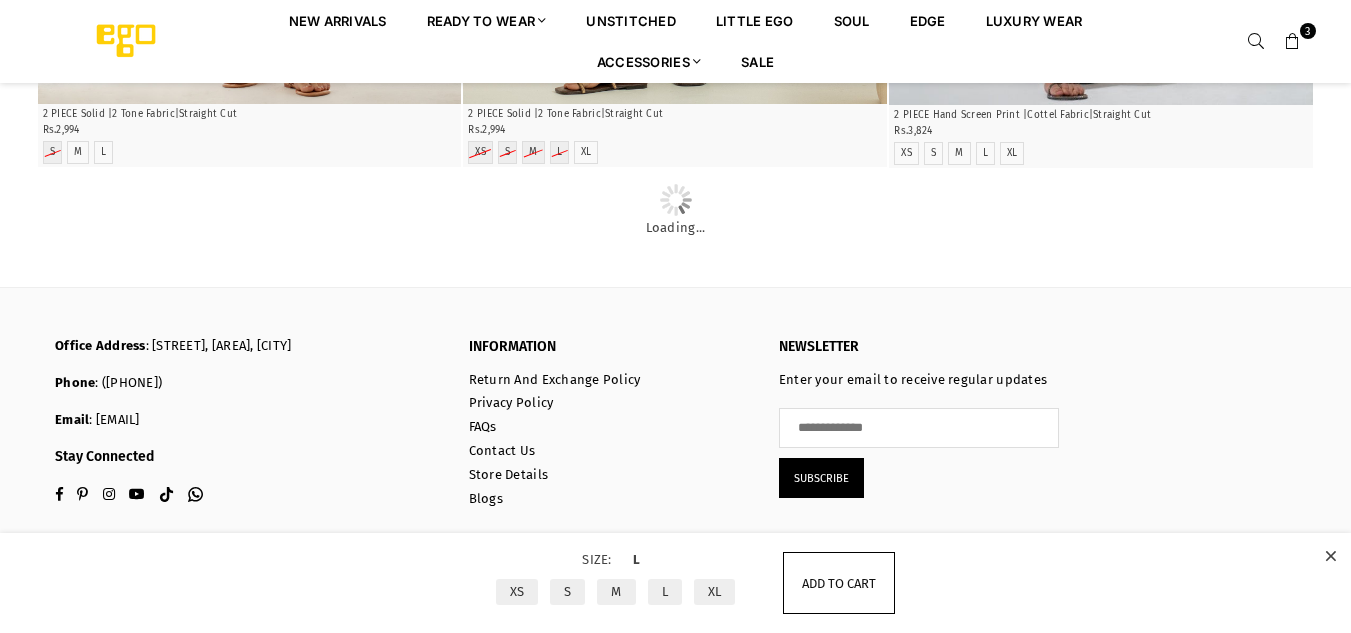 click on "Add to cart" at bounding box center [839, 583] 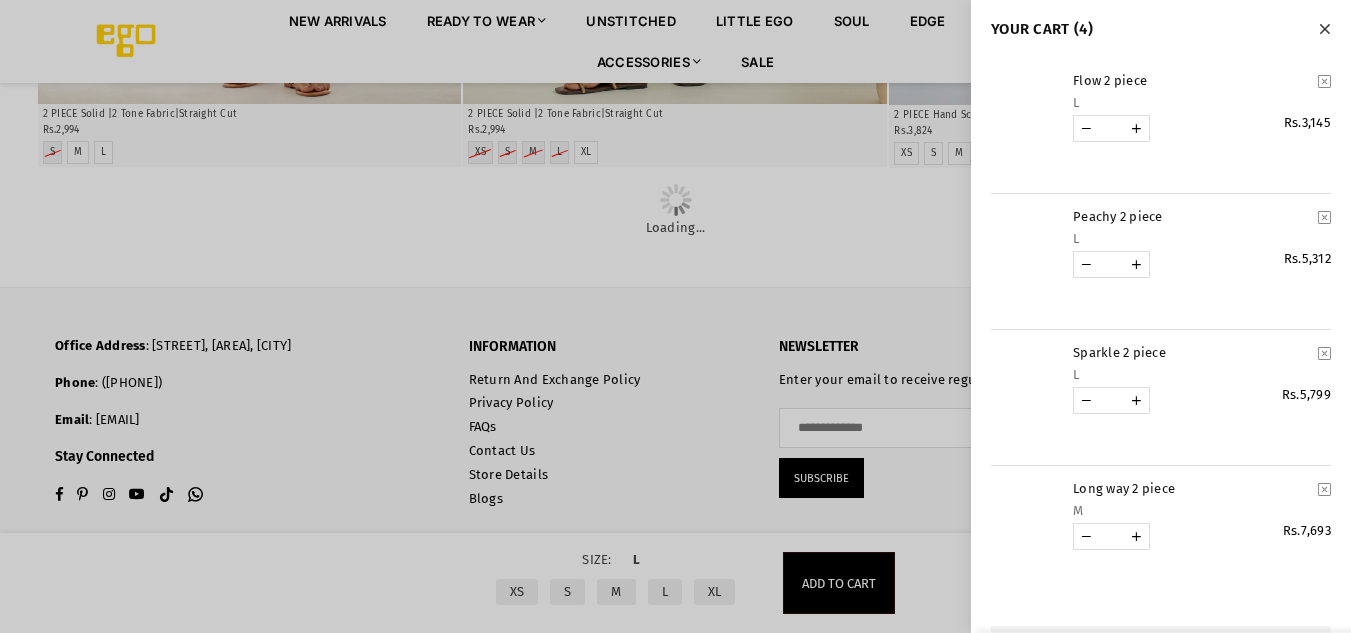 scroll, scrollTop: 57414, scrollLeft: 0, axis: vertical 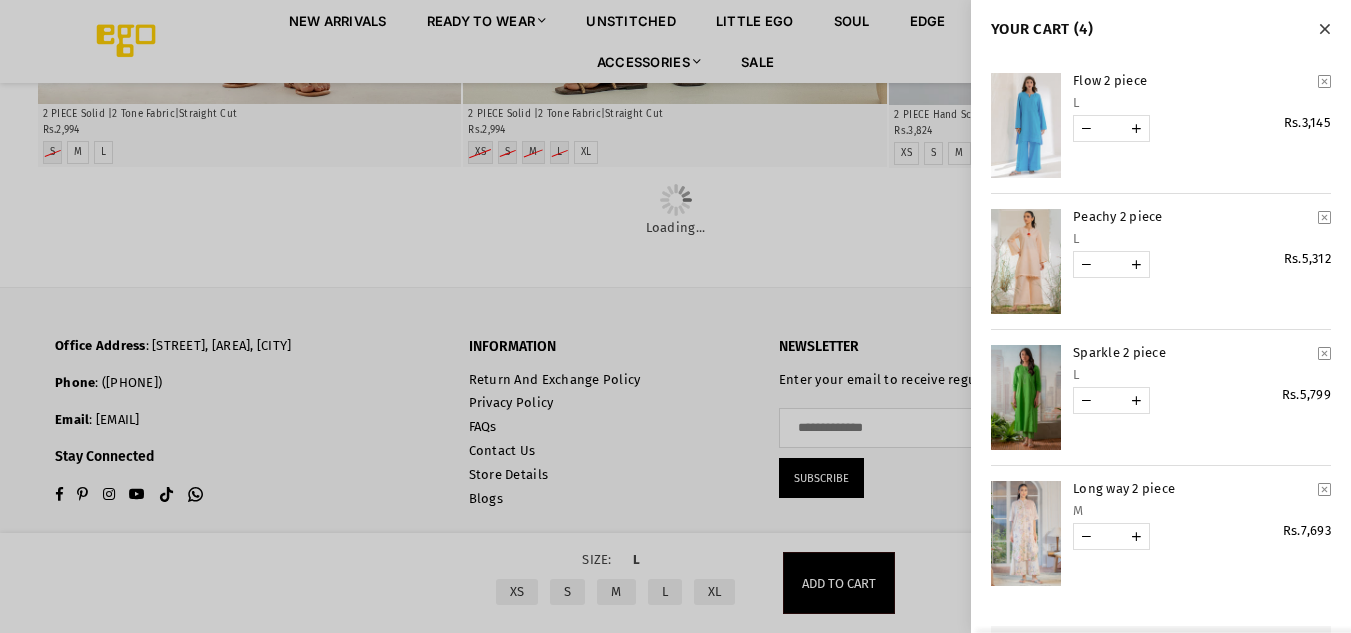 click at bounding box center (1324, 29) 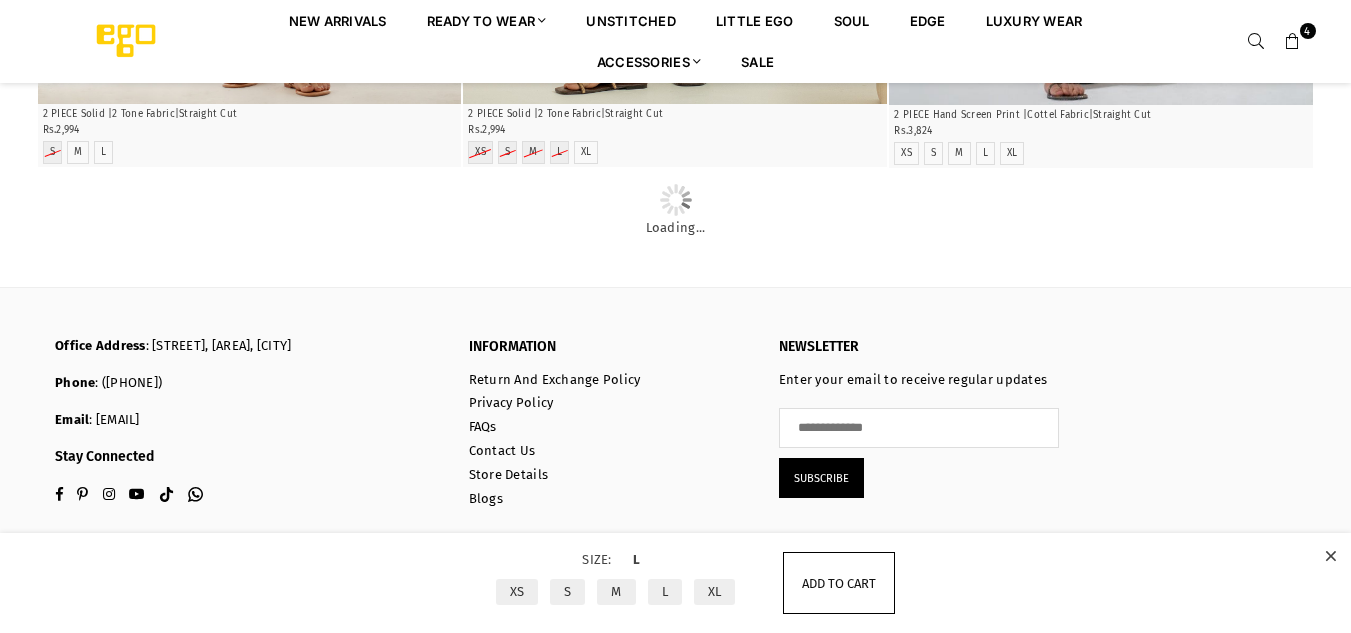scroll, scrollTop: 61414, scrollLeft: 0, axis: vertical 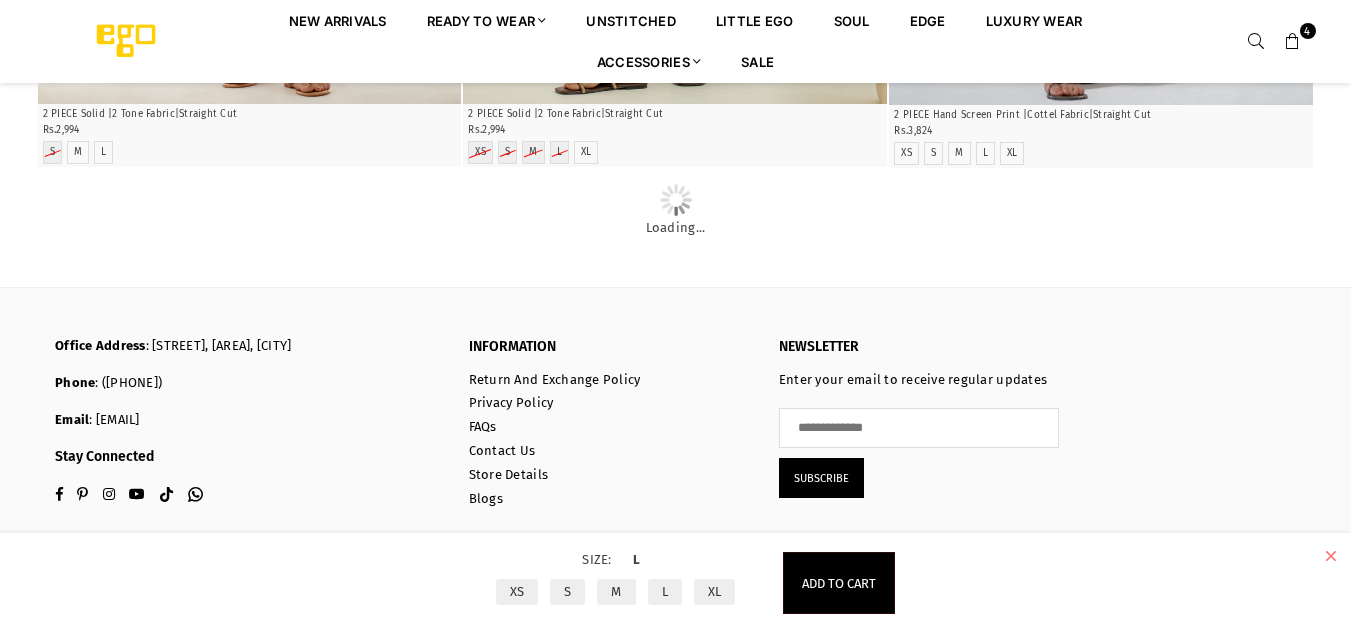 click at bounding box center (1330, 556) 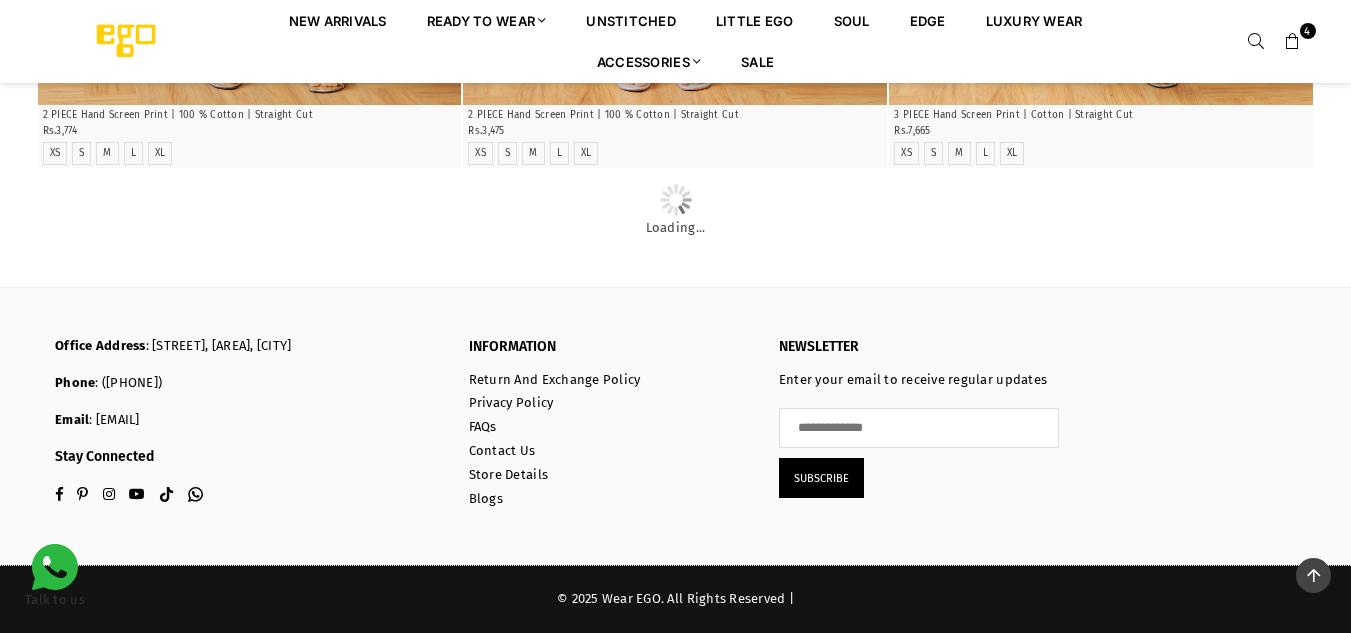 scroll, scrollTop: 74257, scrollLeft: 0, axis: vertical 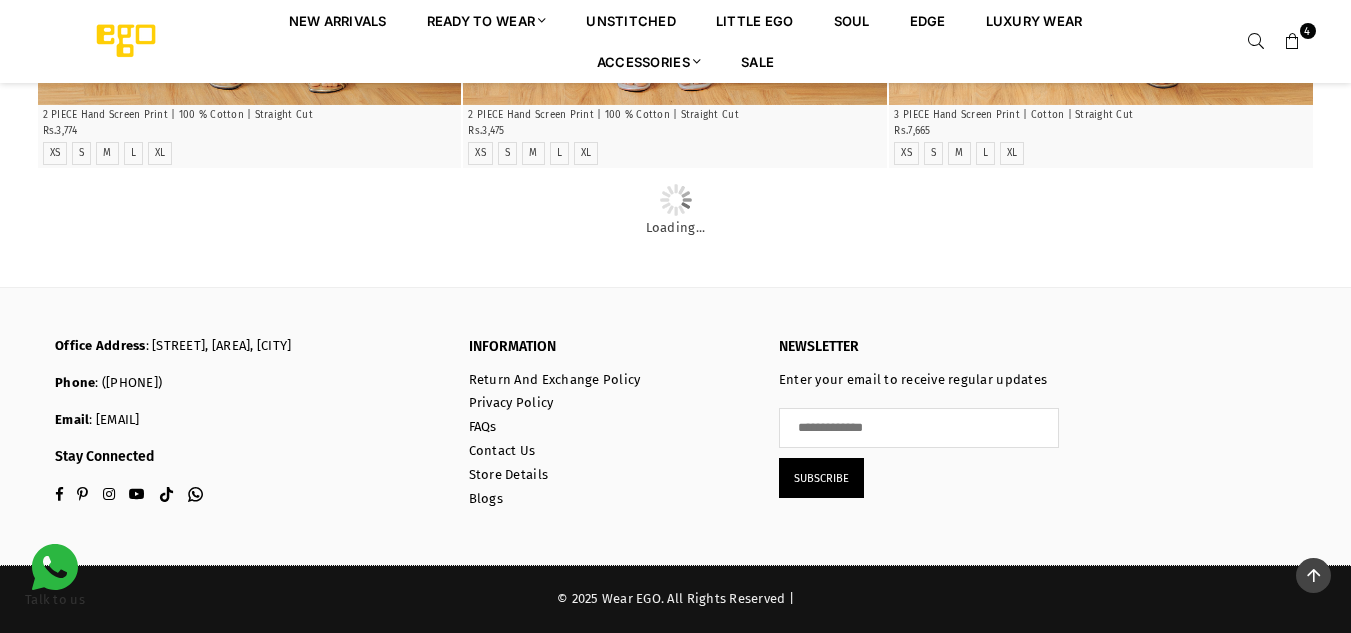 click at bounding box center (675, -1327) 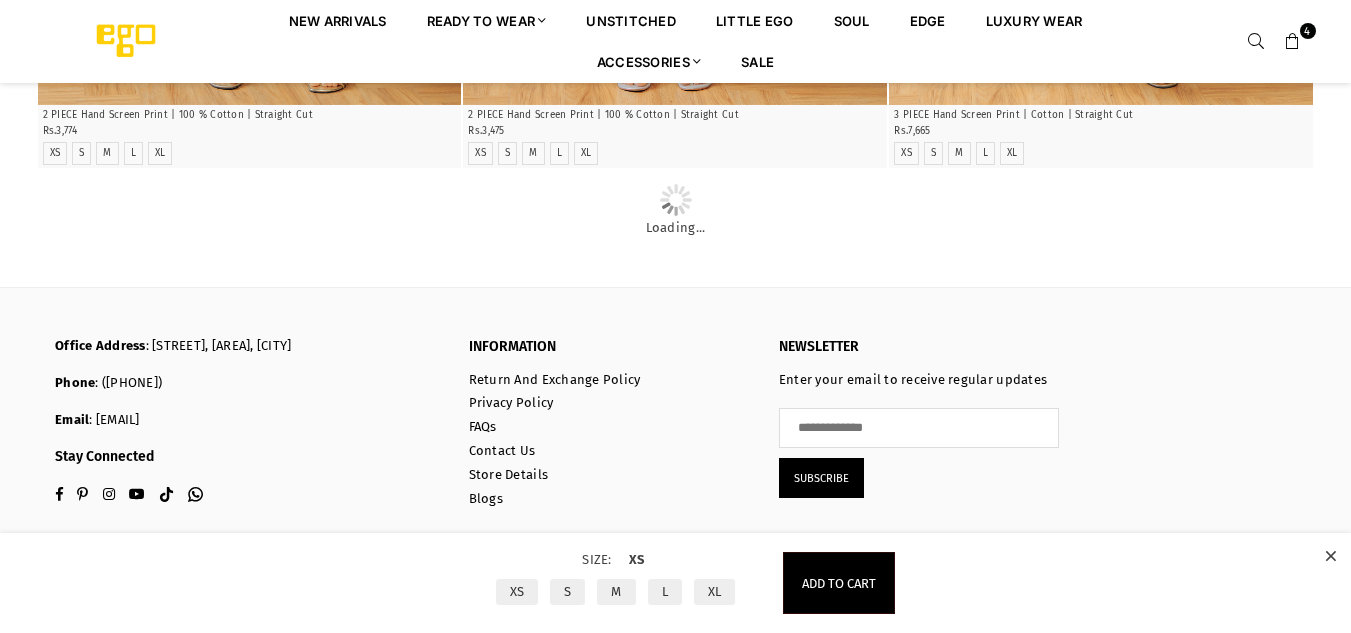 click on "L" at bounding box center (665, 592) 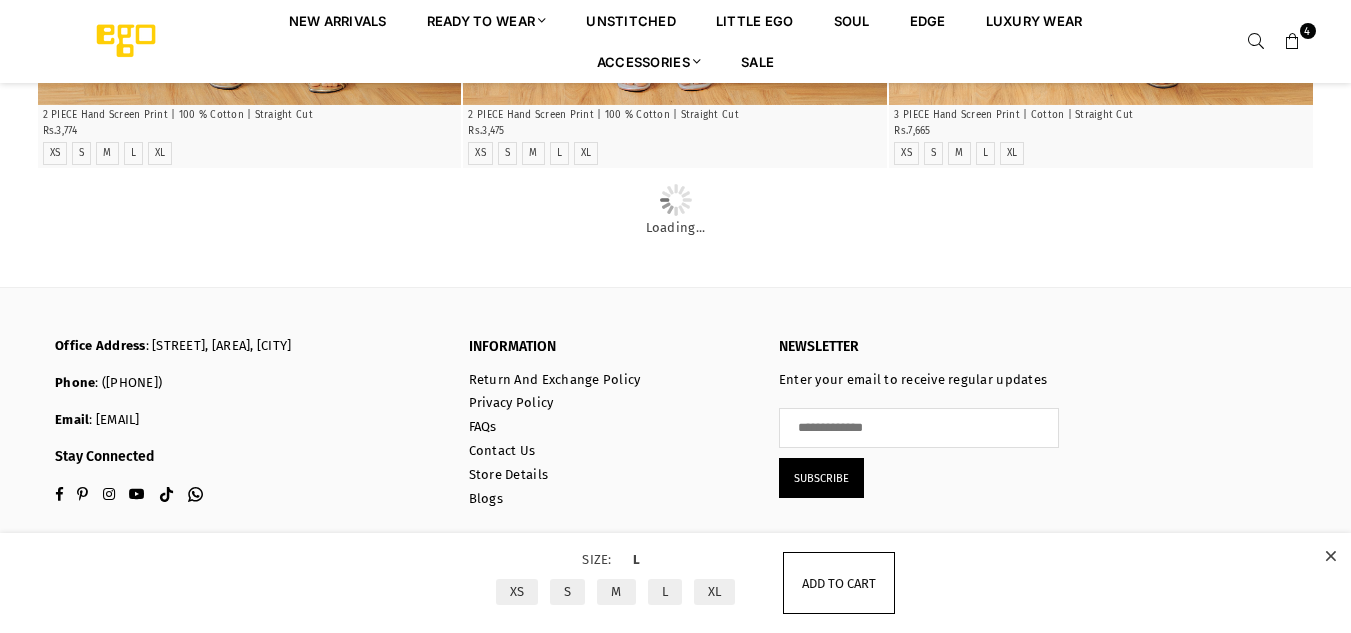 click on "Add to cart" at bounding box center [839, 583] 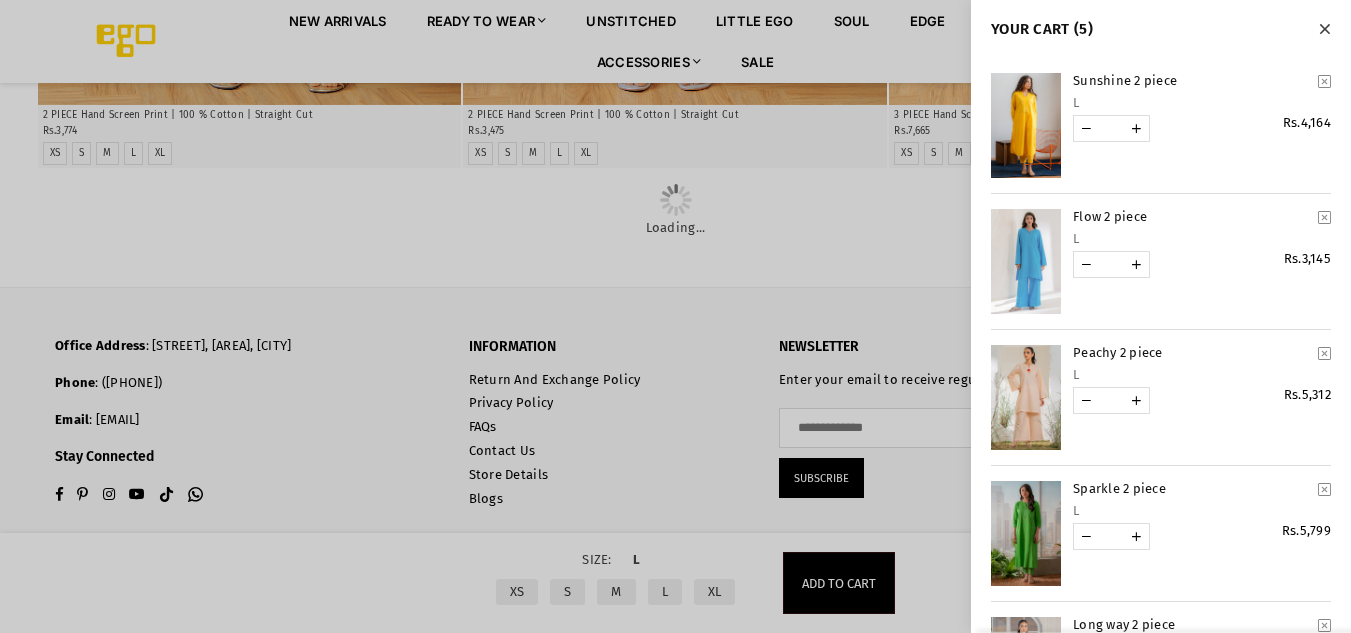 scroll, scrollTop: 370, scrollLeft: 0, axis: vertical 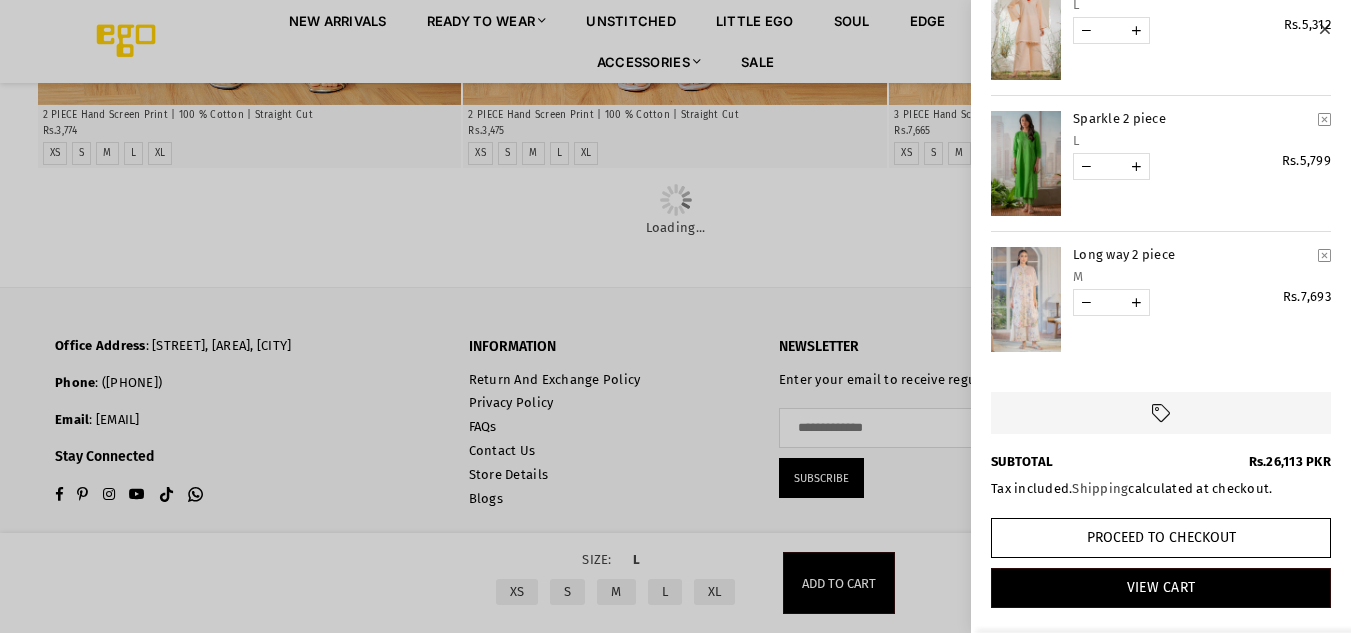 click at bounding box center (1324, 29) 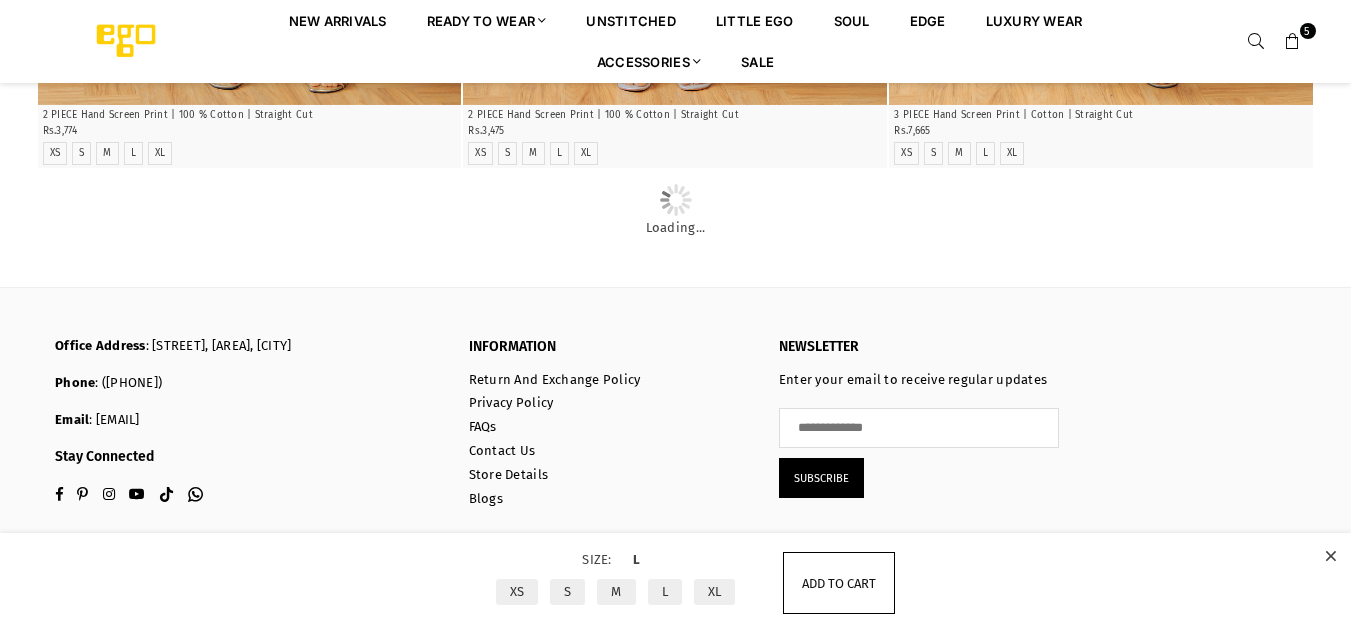 scroll, scrollTop: 74557, scrollLeft: 0, axis: vertical 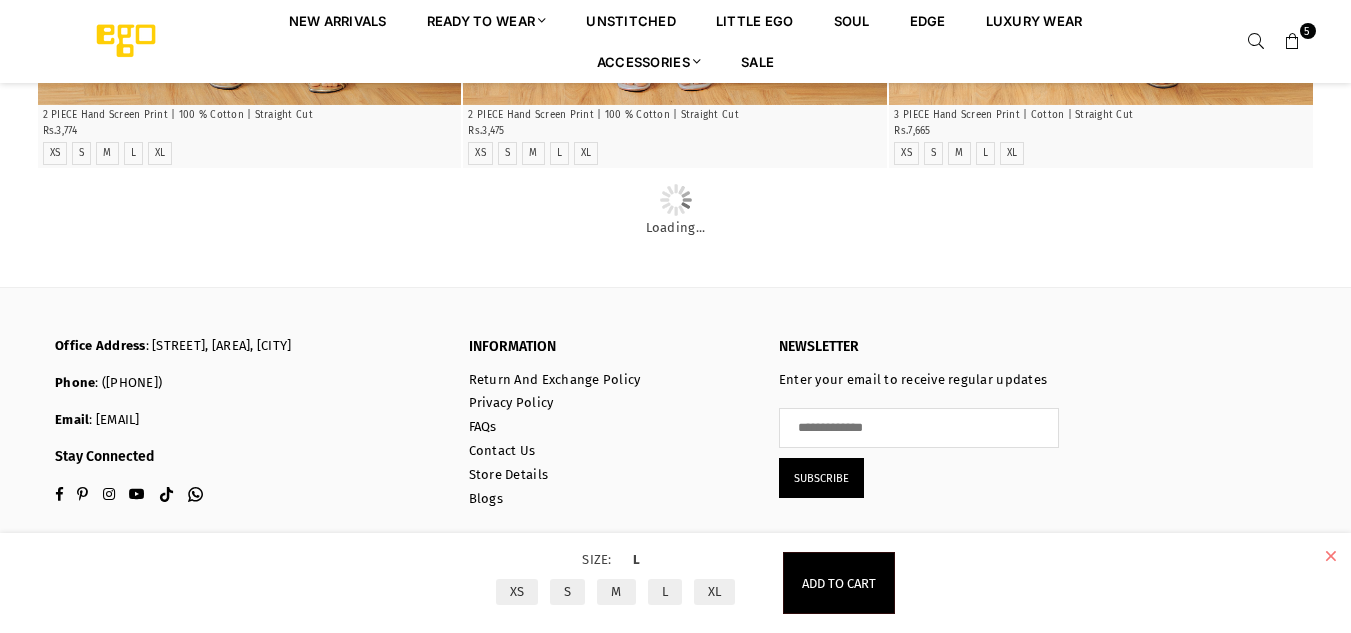 click at bounding box center [1330, 556] 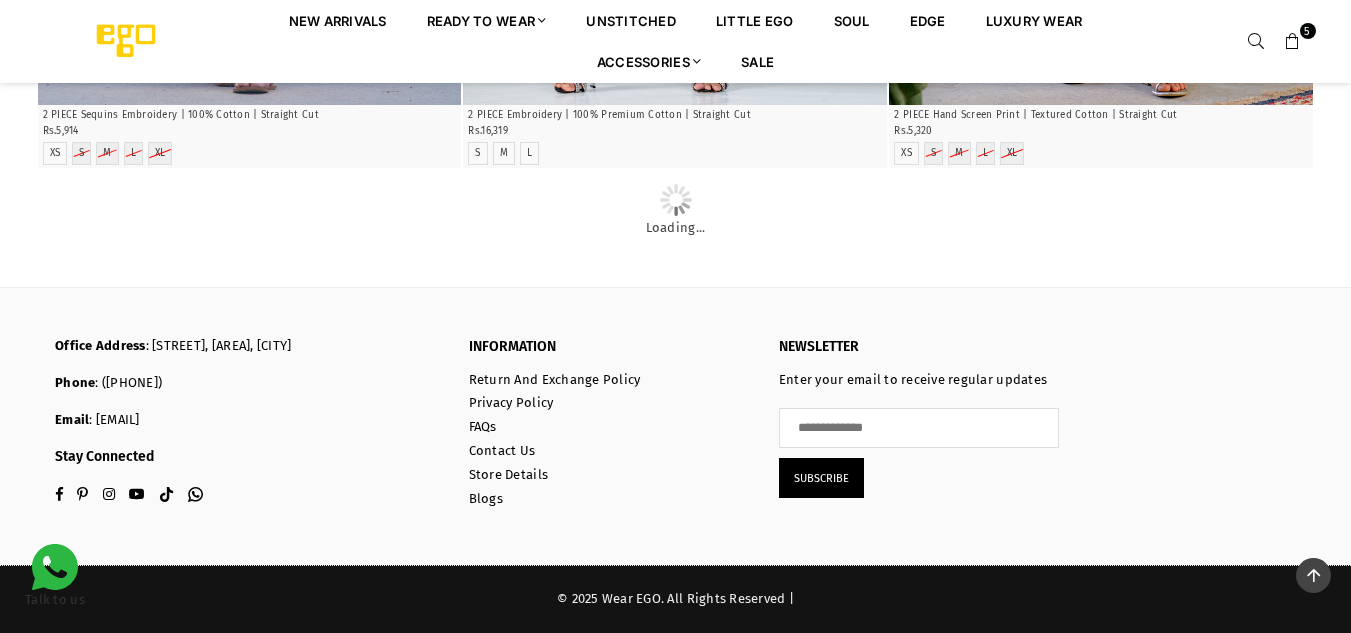 scroll, scrollTop: 81369, scrollLeft: 0, axis: vertical 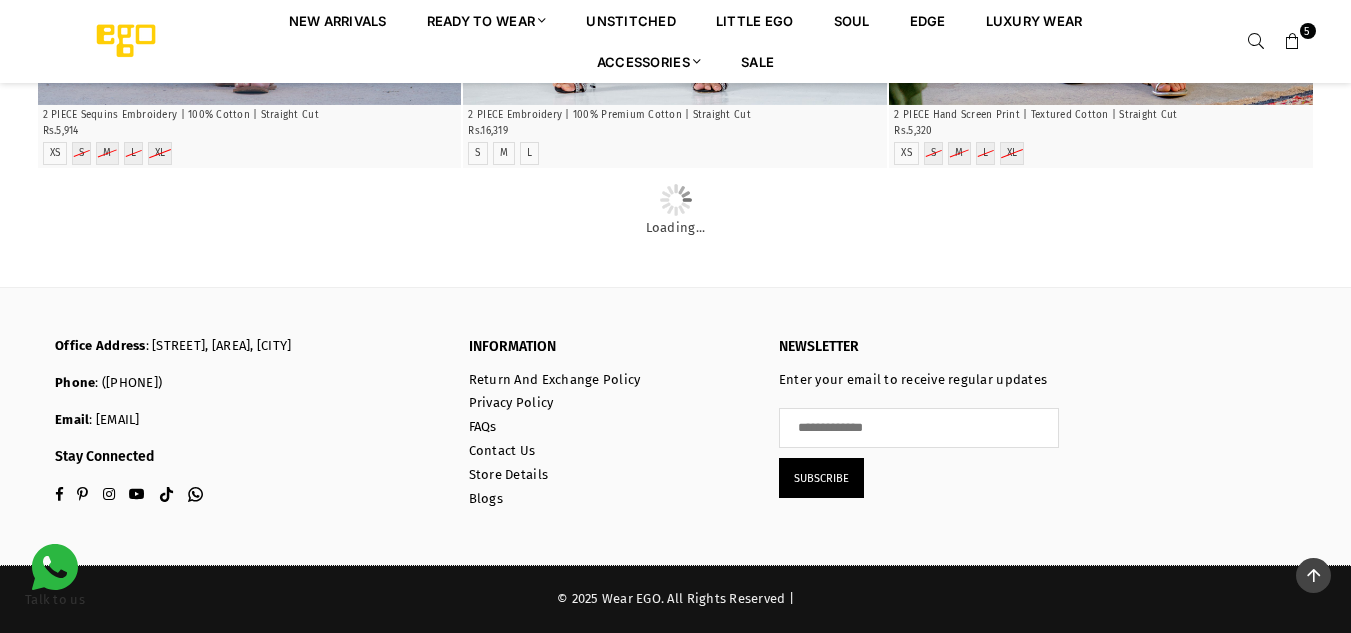click on "Quick Shop" at bounding box center (1101, -1457) 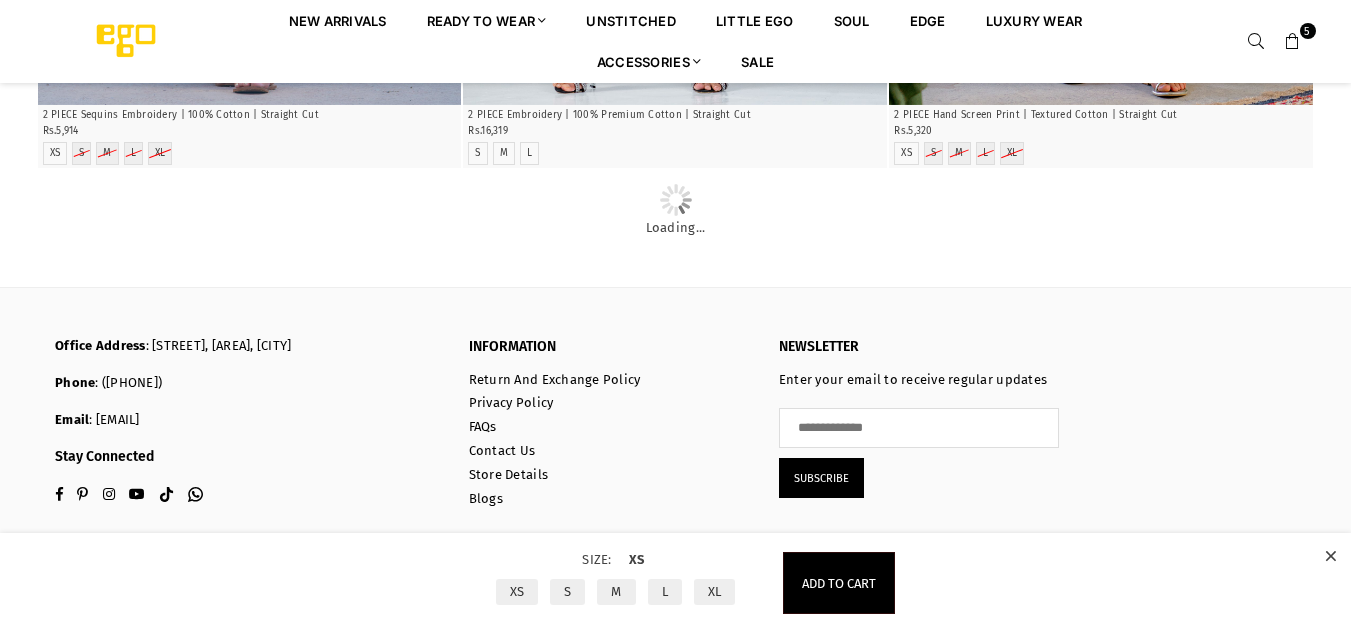 click on "L" at bounding box center (665, 592) 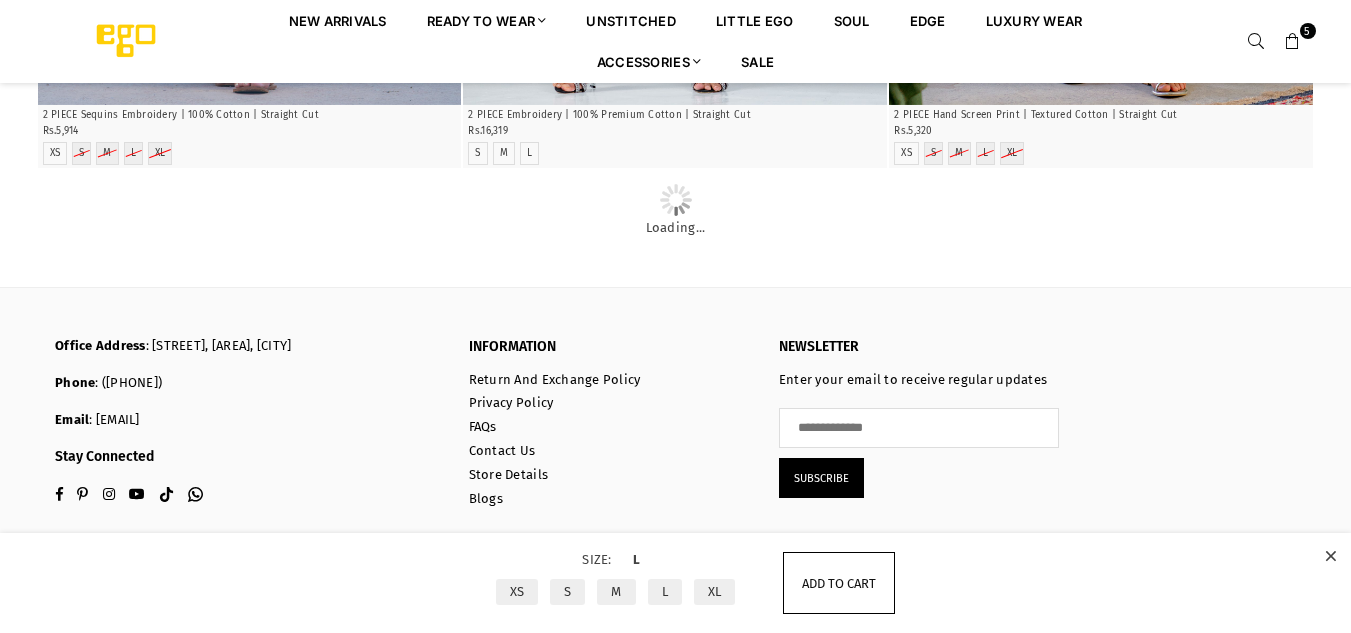 click on "Add to cart" at bounding box center [839, 583] 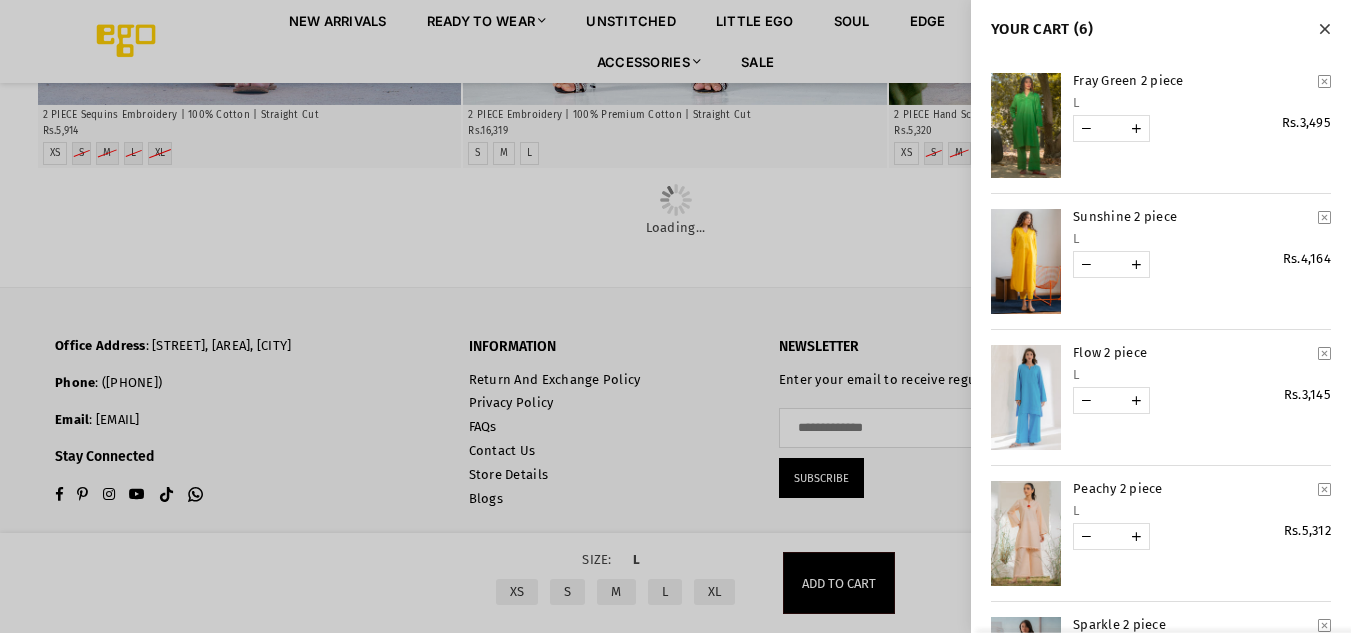 click at bounding box center (1324, 29) 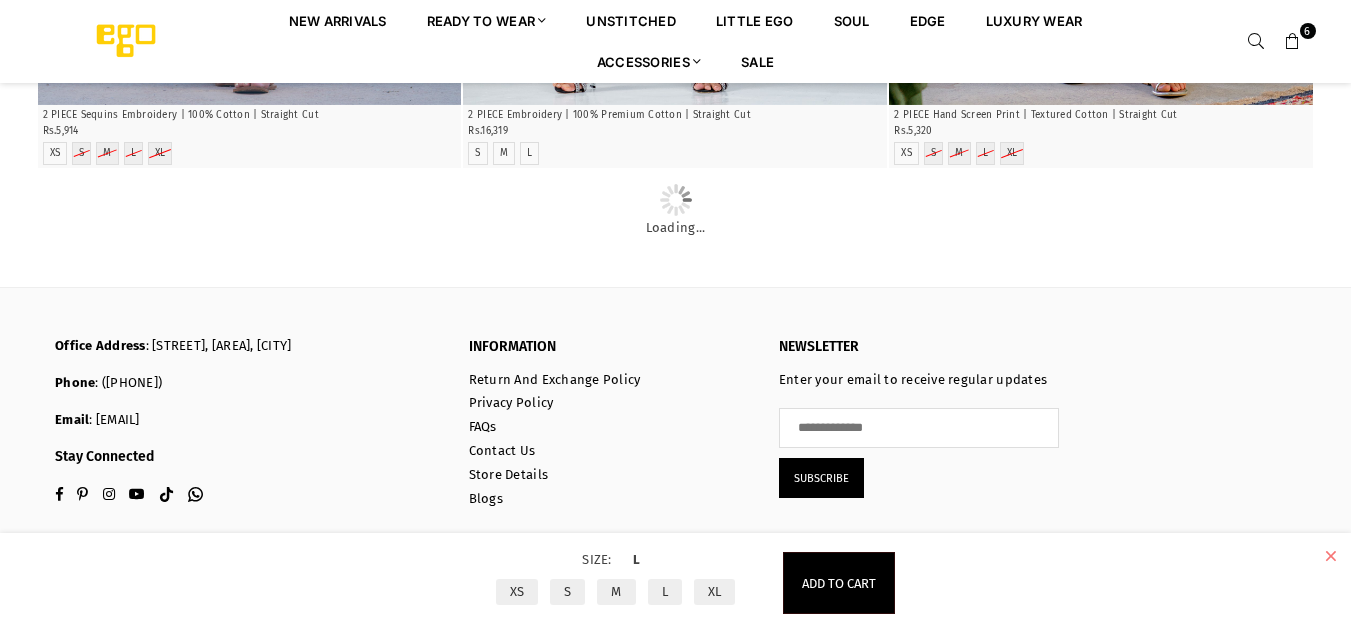 click at bounding box center [1330, 556] 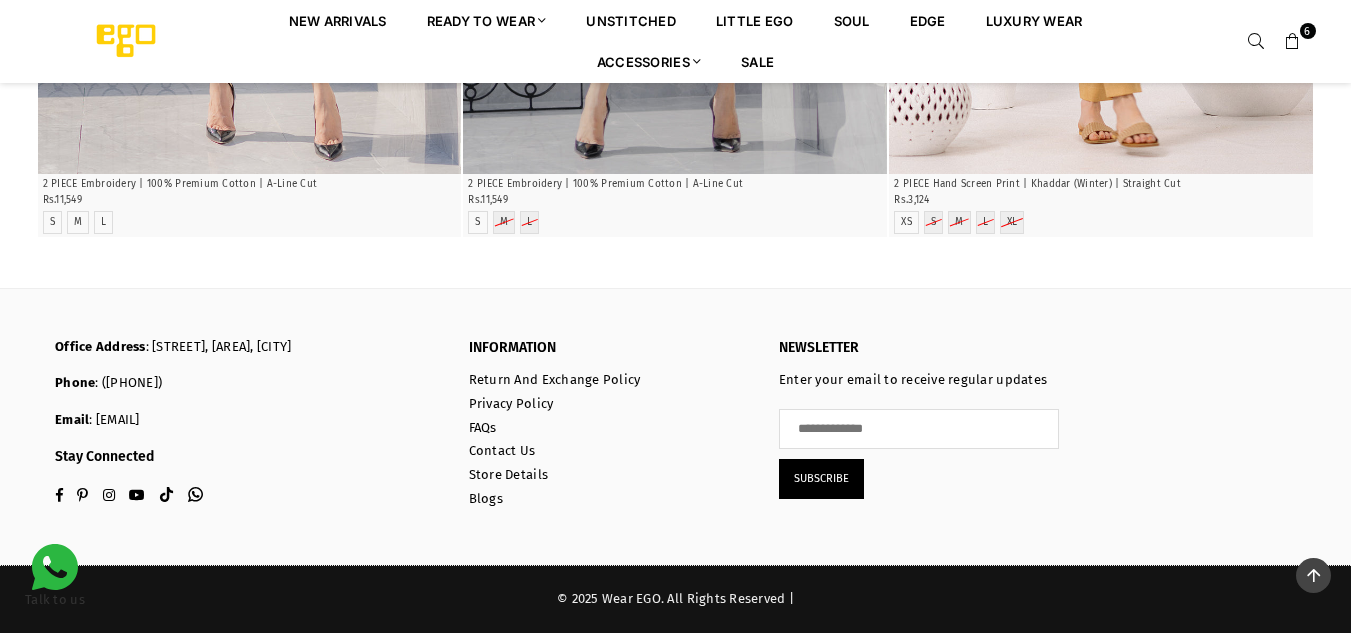 scroll, scrollTop: 101538, scrollLeft: 0, axis: vertical 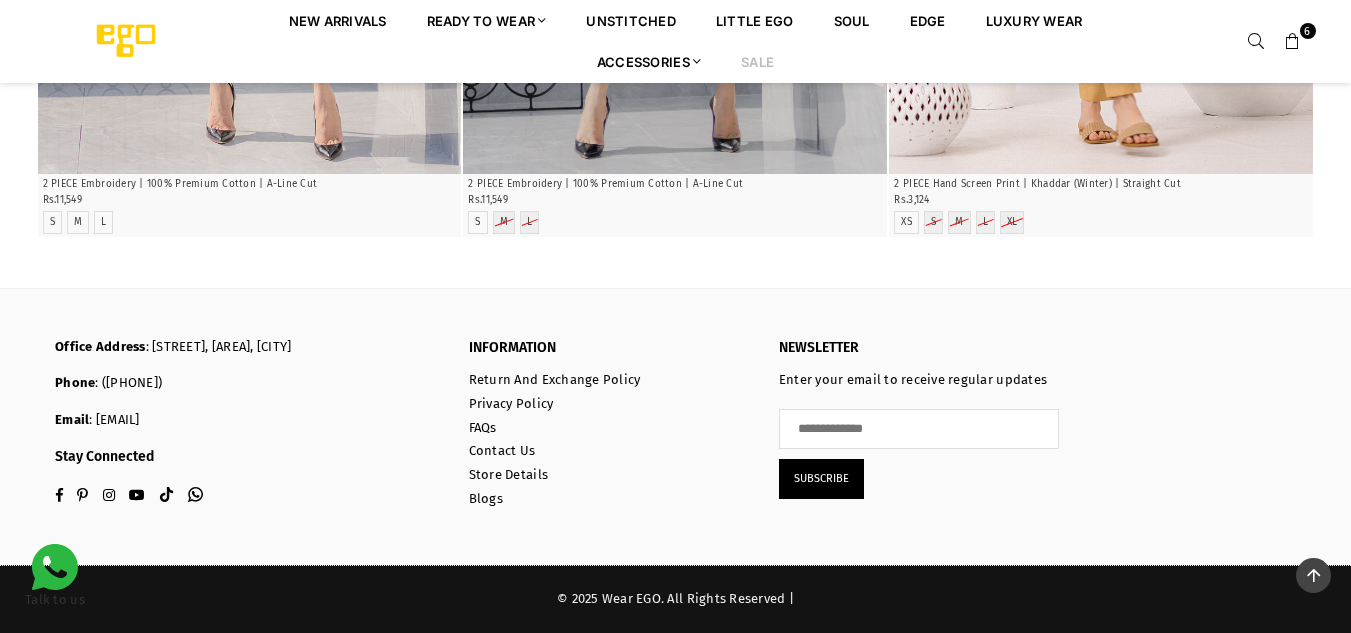 click on "Sale" at bounding box center [757, 61] 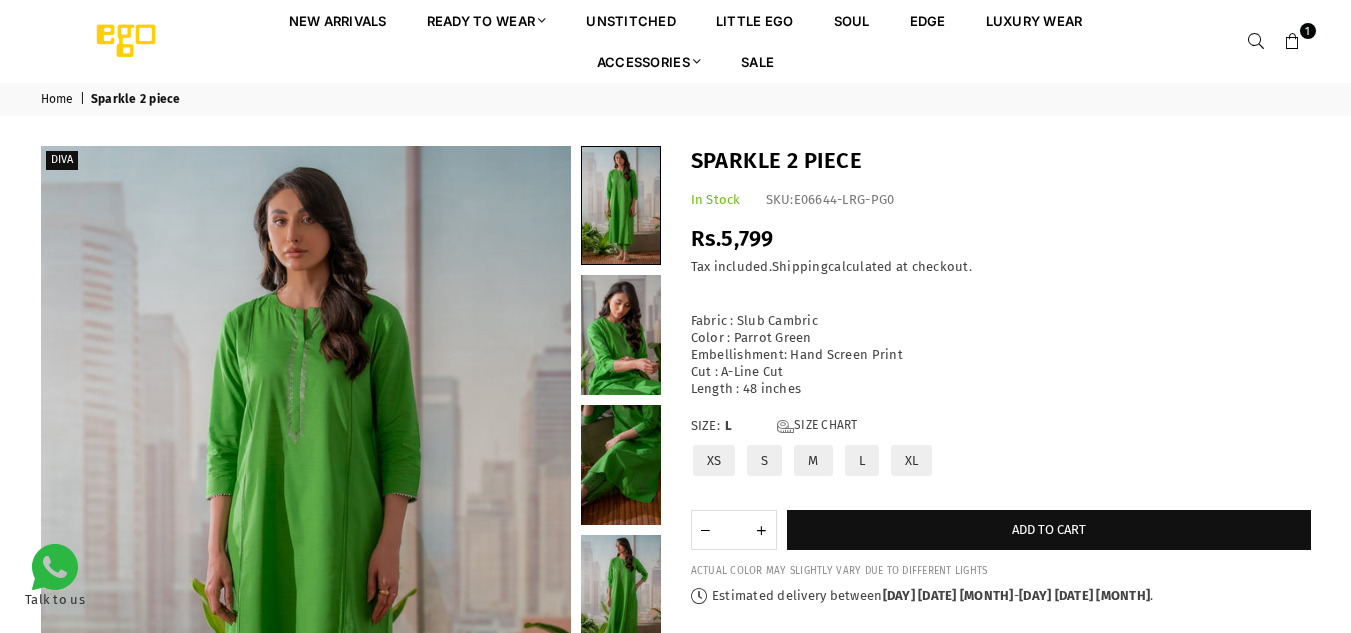 scroll, scrollTop: 0, scrollLeft: 0, axis: both 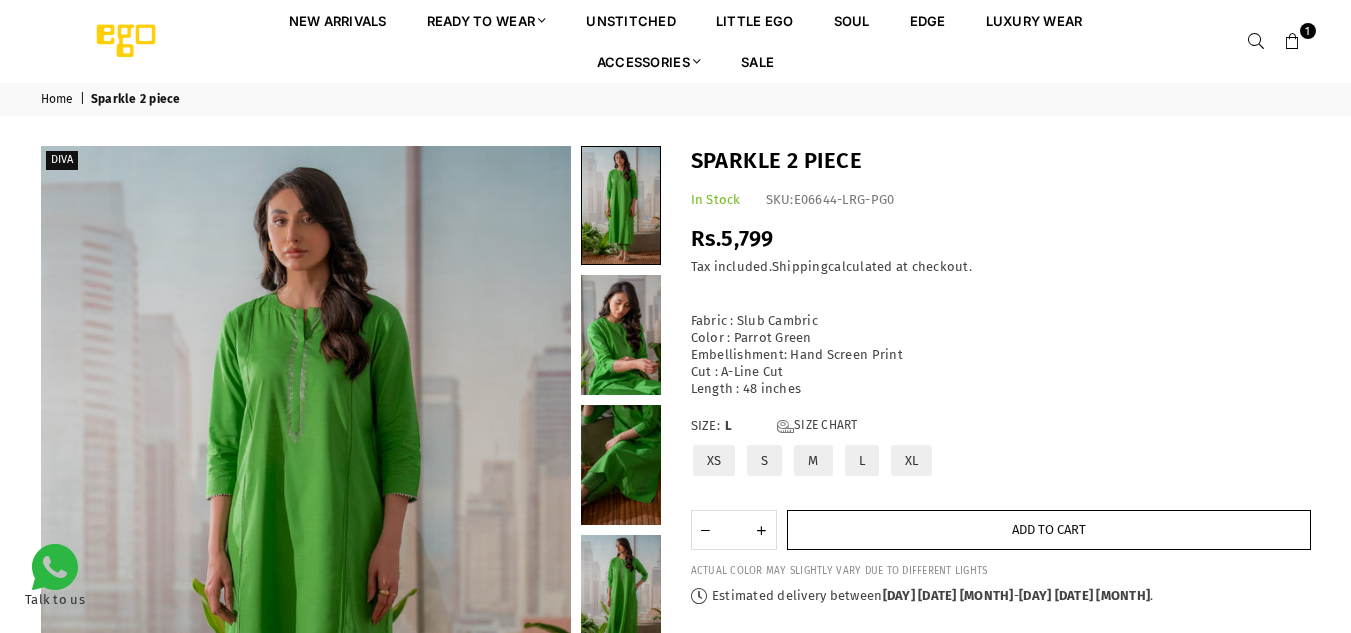 click on "Add to cart" at bounding box center [1049, 530] 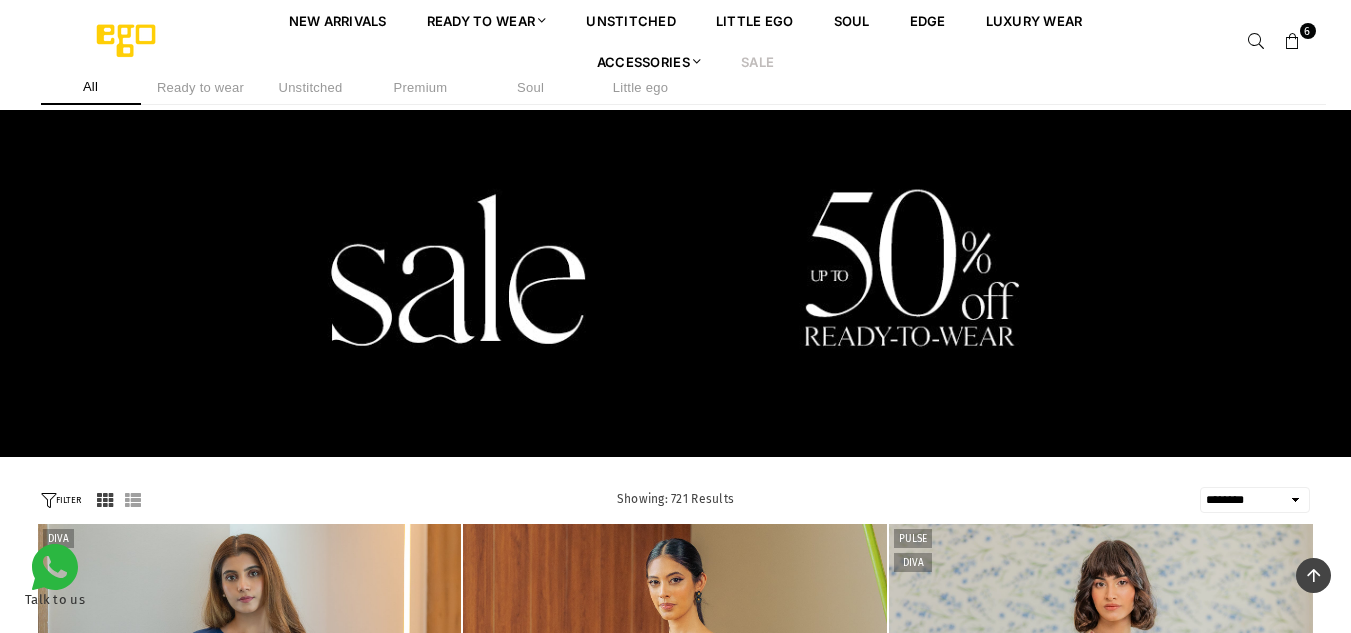 select on "******" 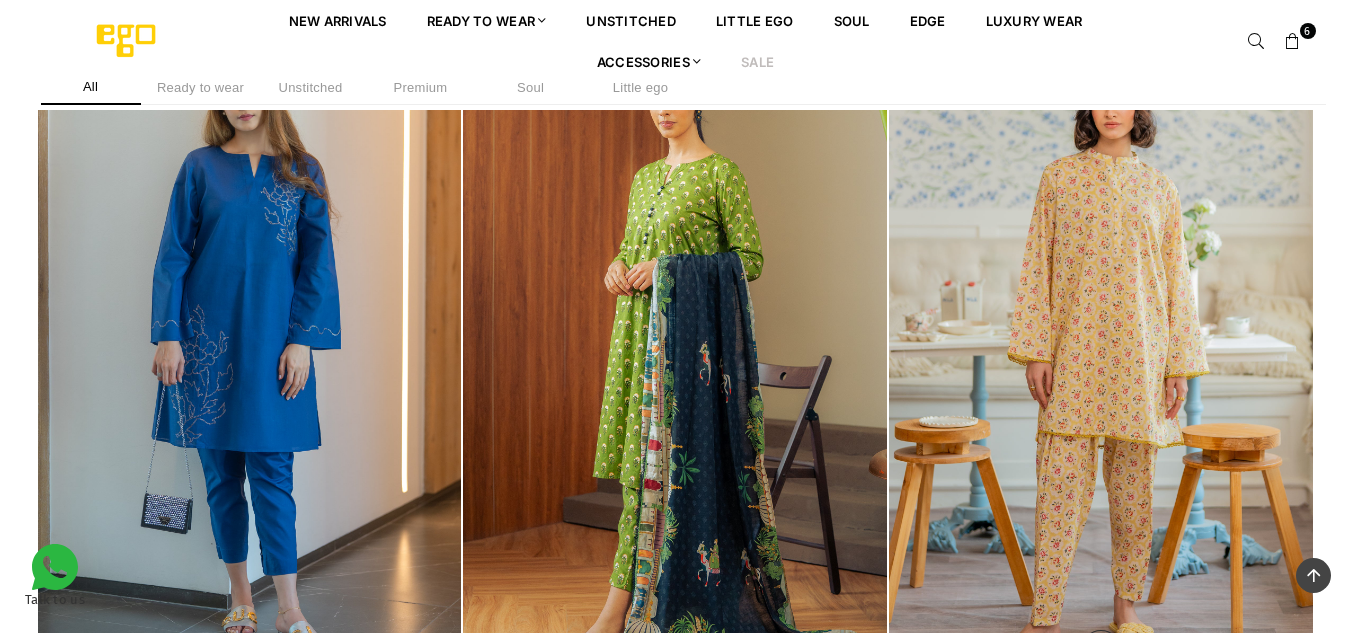 scroll, scrollTop: 482, scrollLeft: 0, axis: vertical 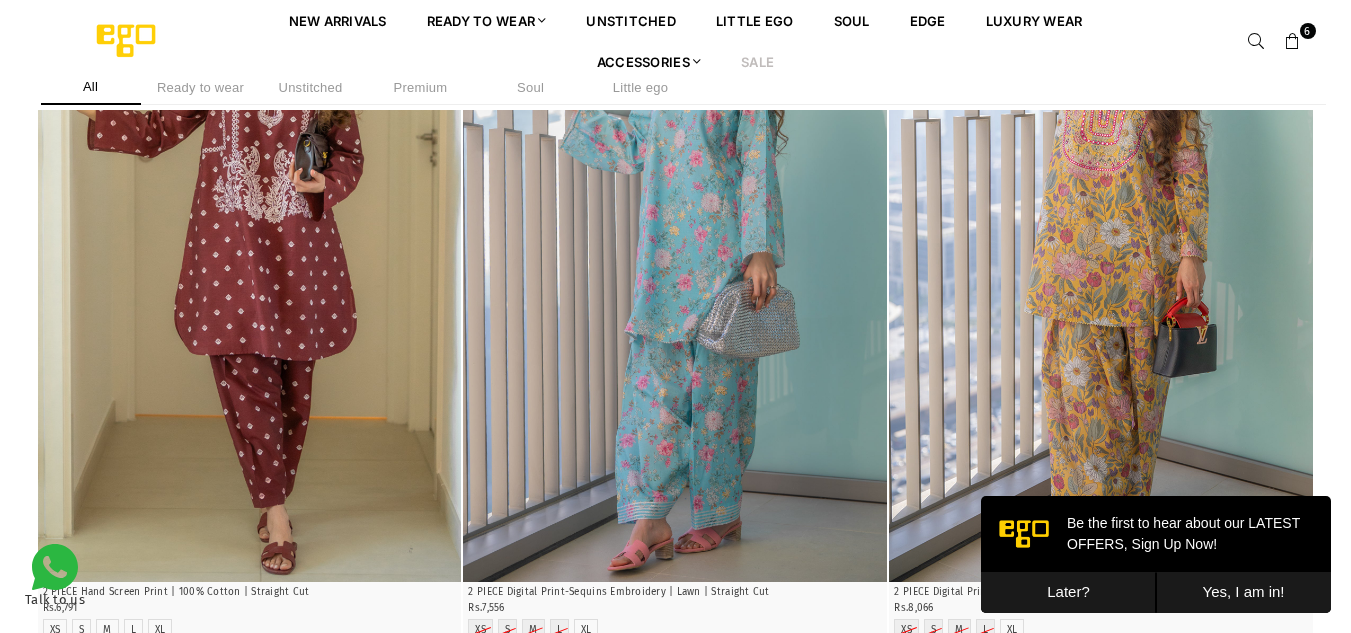 click on "Later?" at bounding box center (1068, 592) 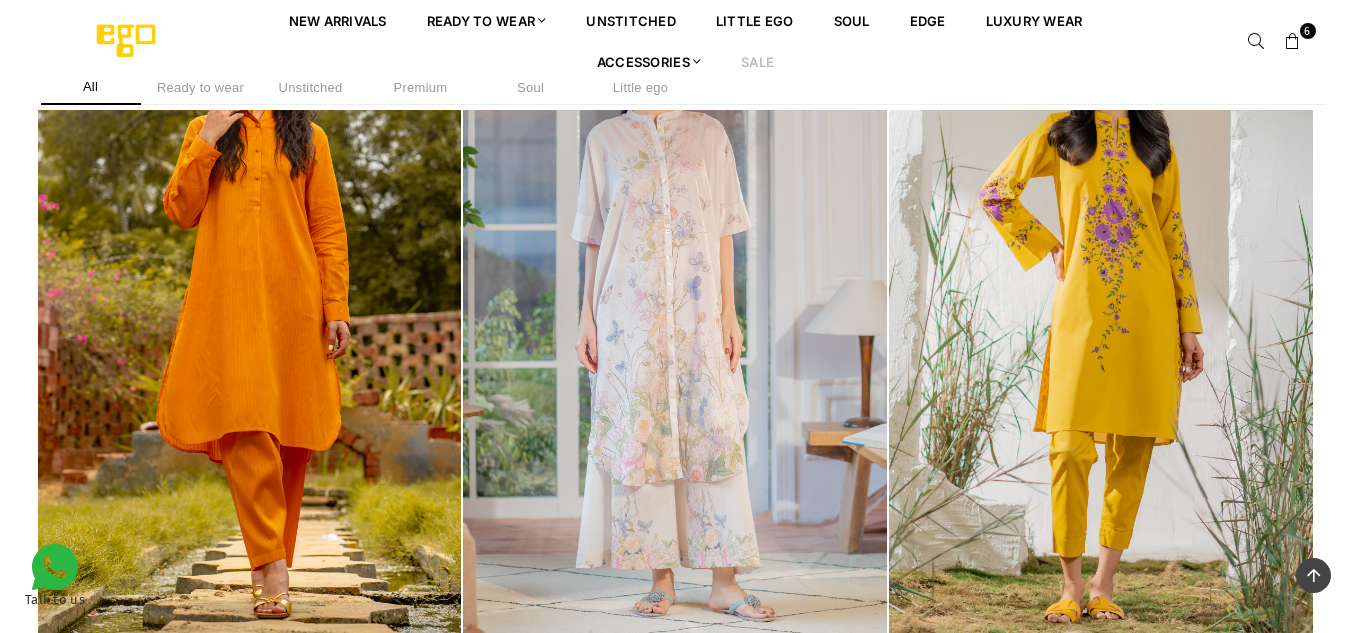 scroll, scrollTop: 4082, scrollLeft: 0, axis: vertical 